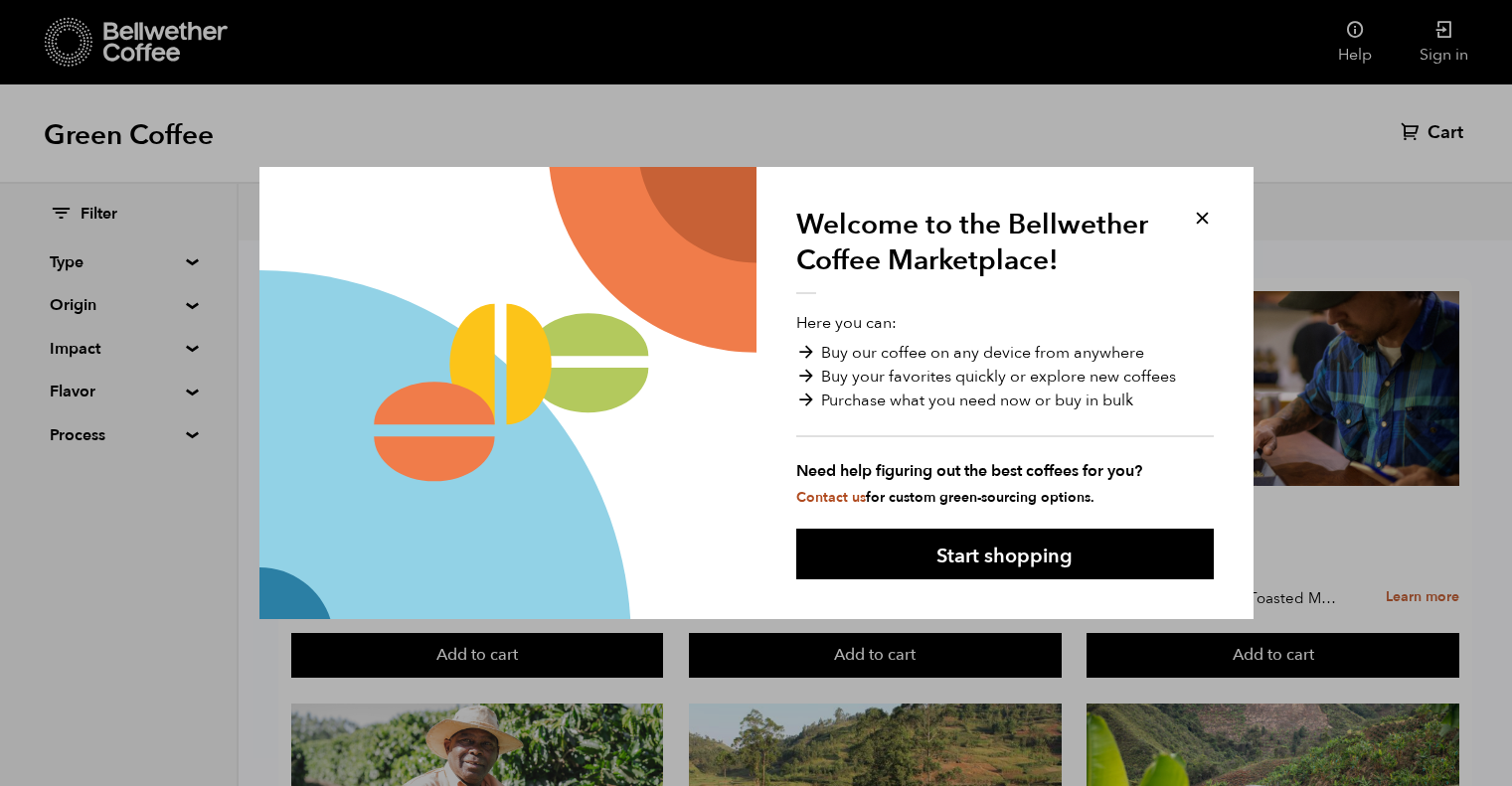 scroll, scrollTop: 0, scrollLeft: 0, axis: both 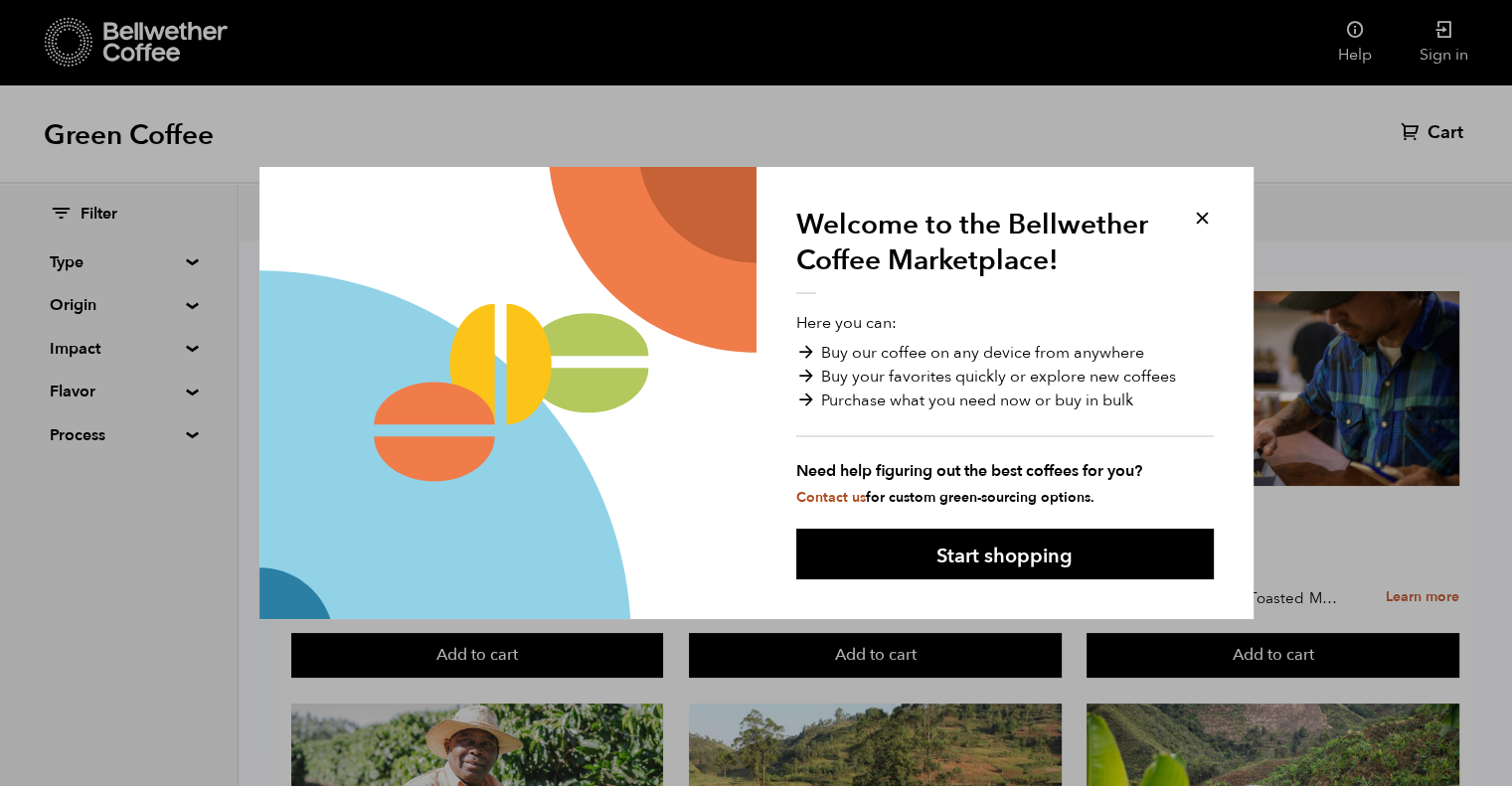 click at bounding box center [1202, 218] 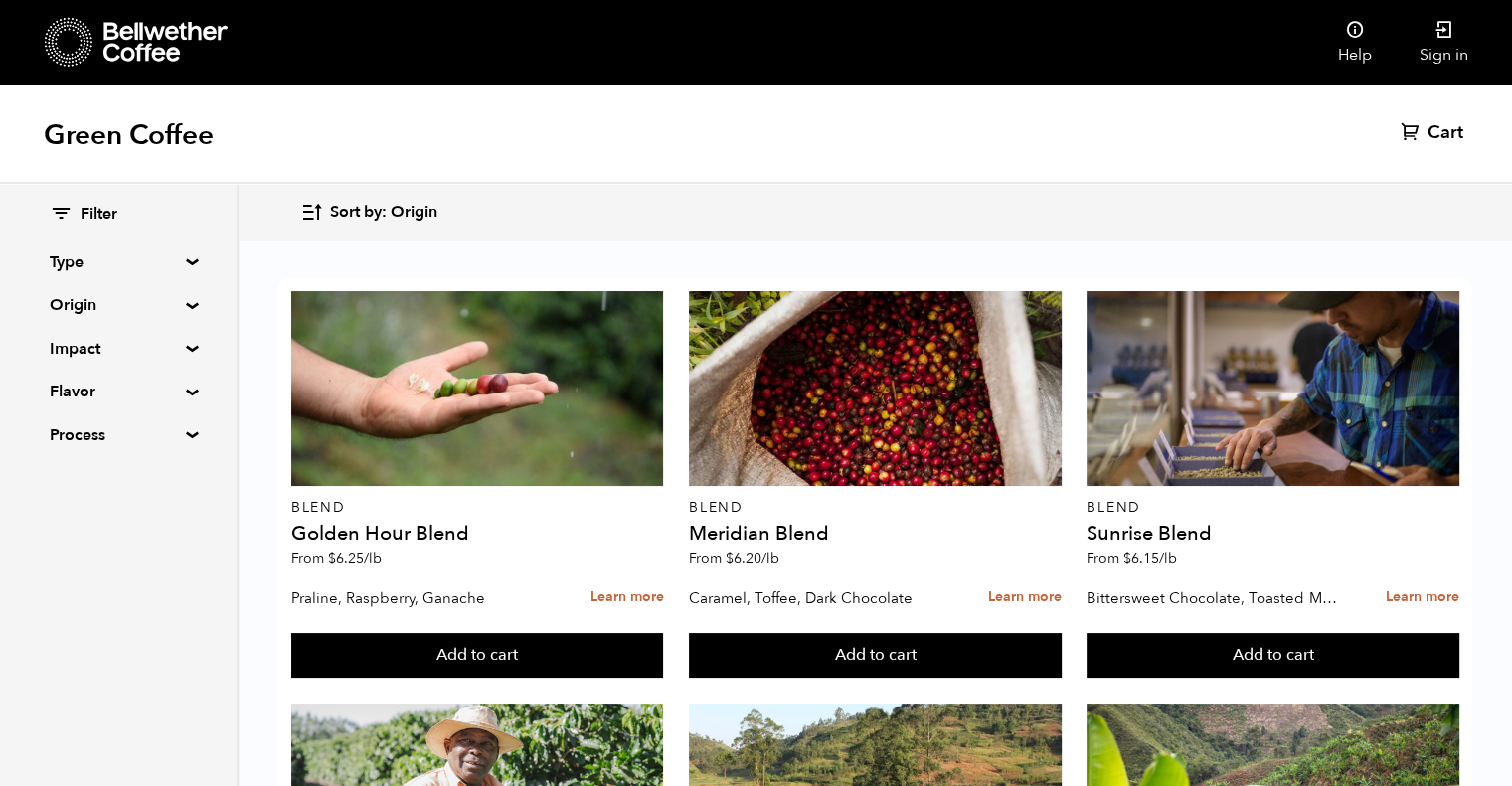 click on "Type" at bounding box center (118, 262) 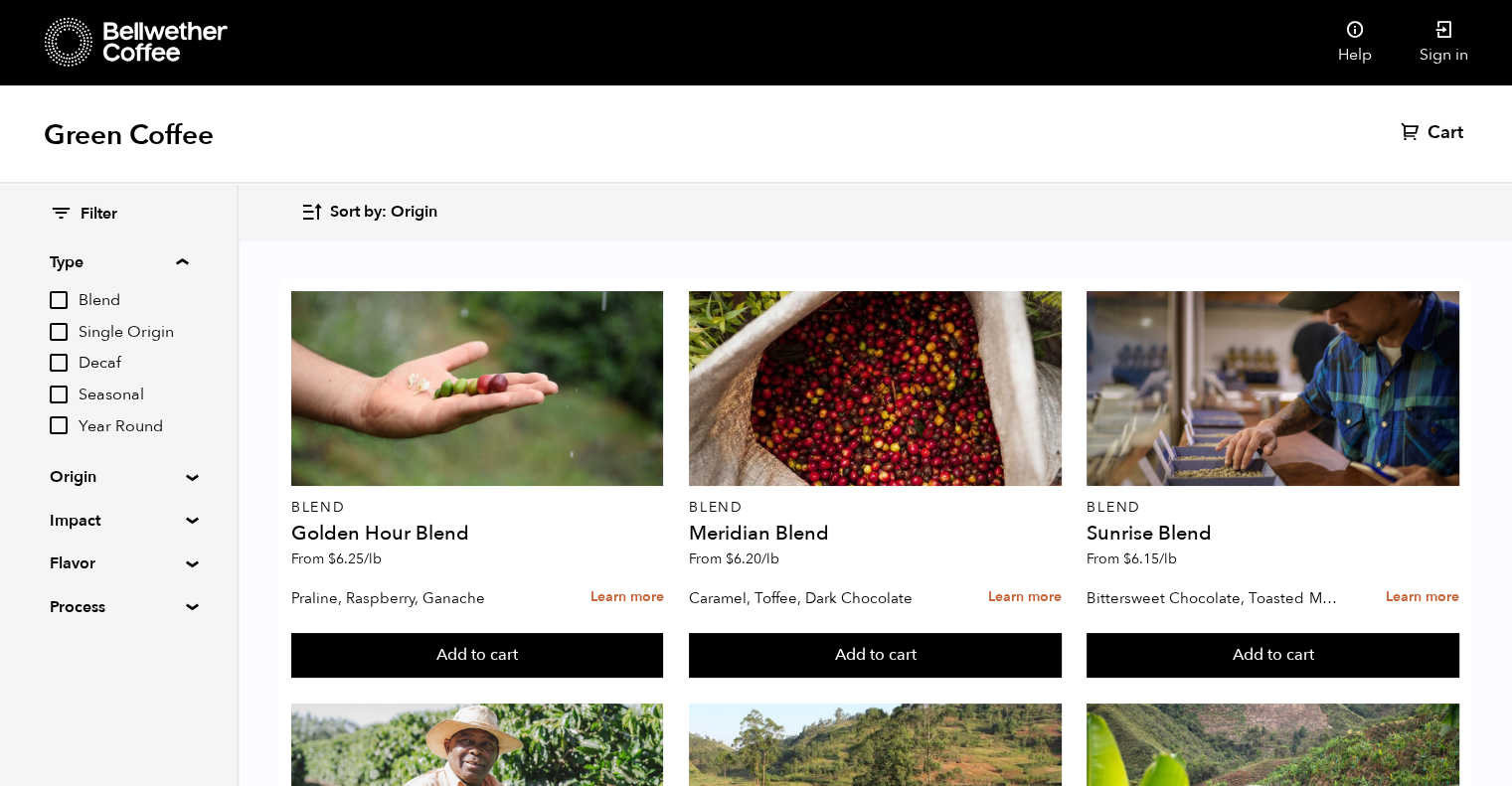 click on "Blend" at bounding box center [59, 300] 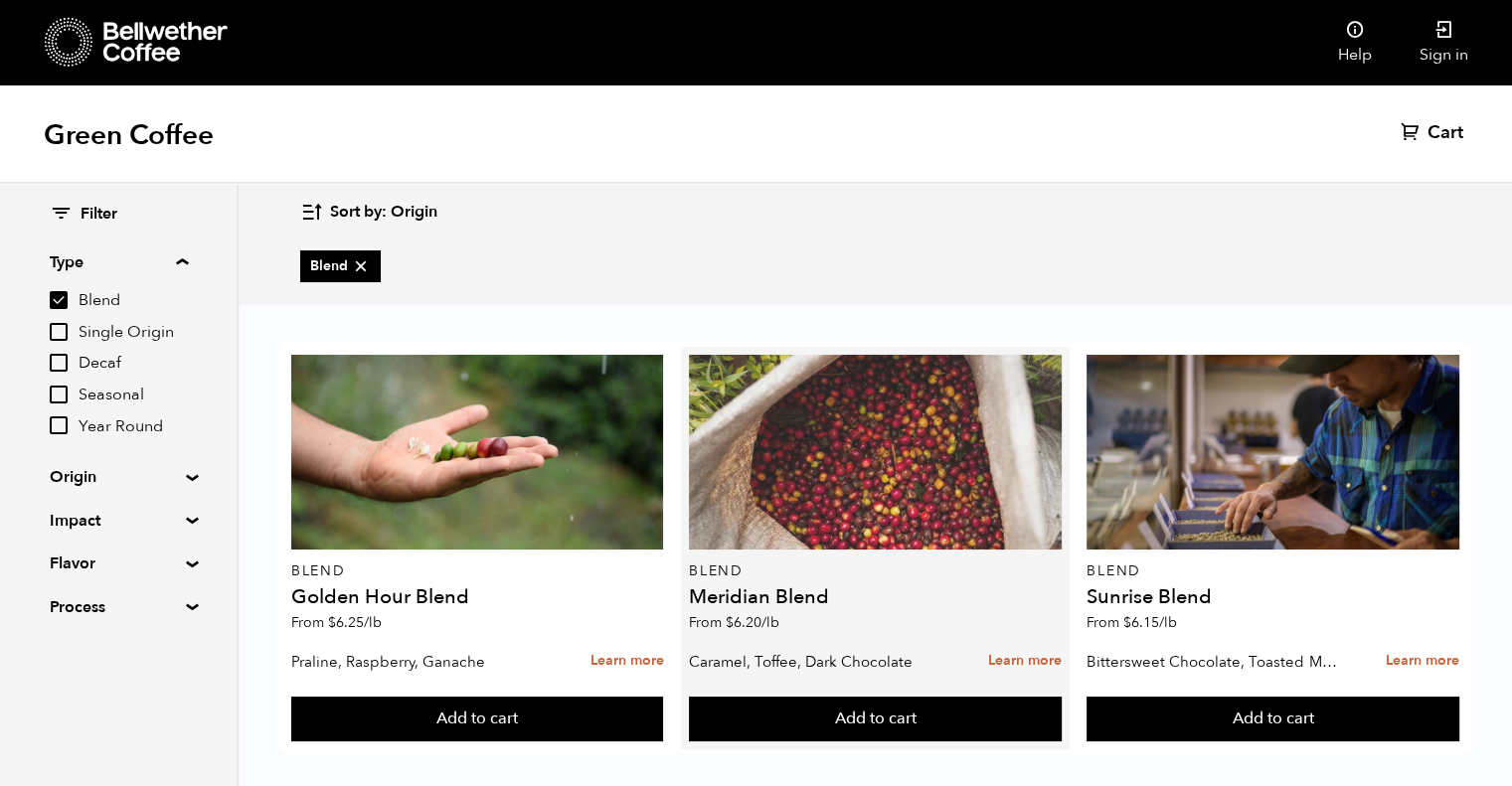scroll, scrollTop: 18, scrollLeft: 0, axis: vertical 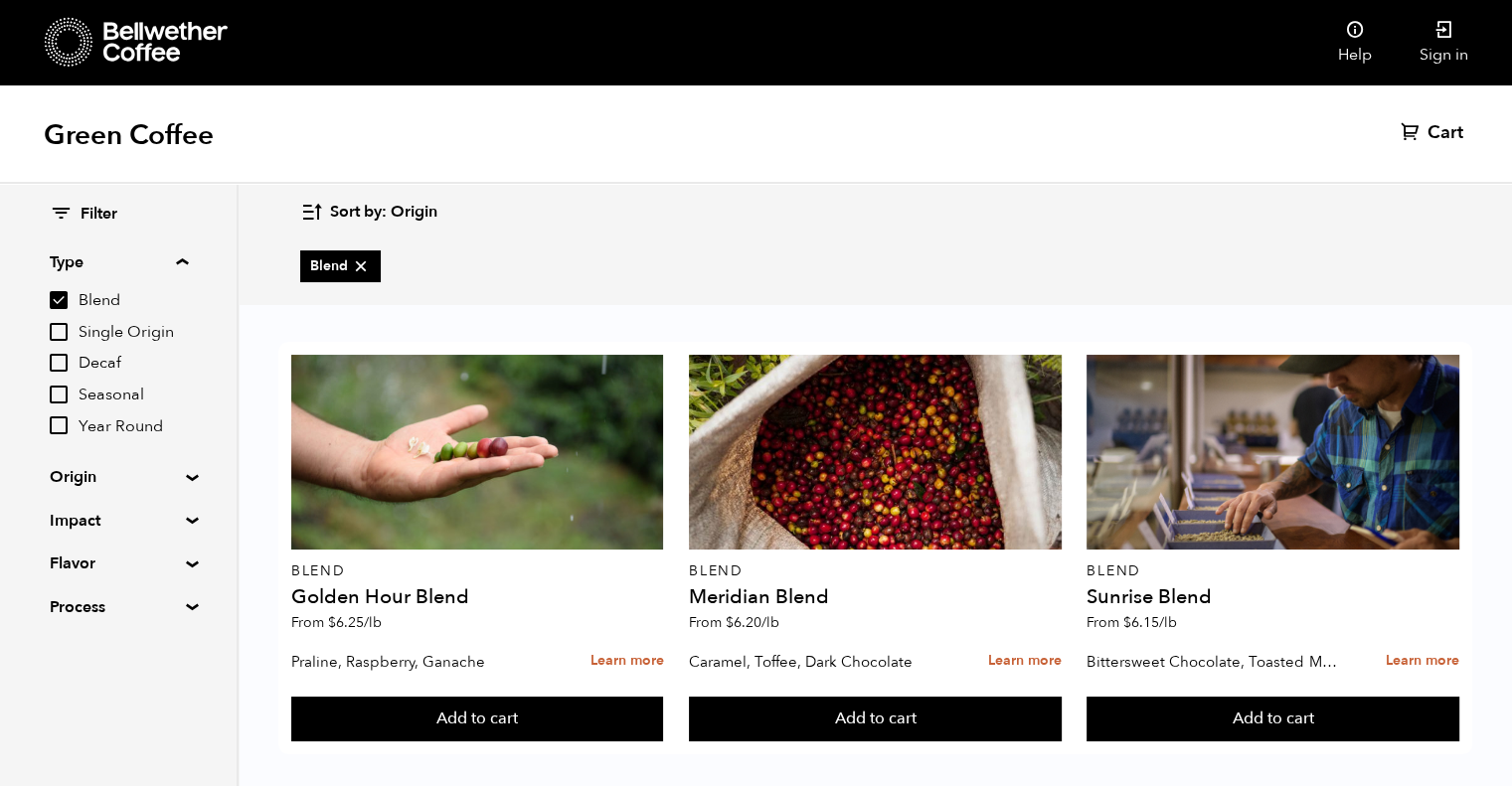 click on "Blend" at bounding box center [59, 300] 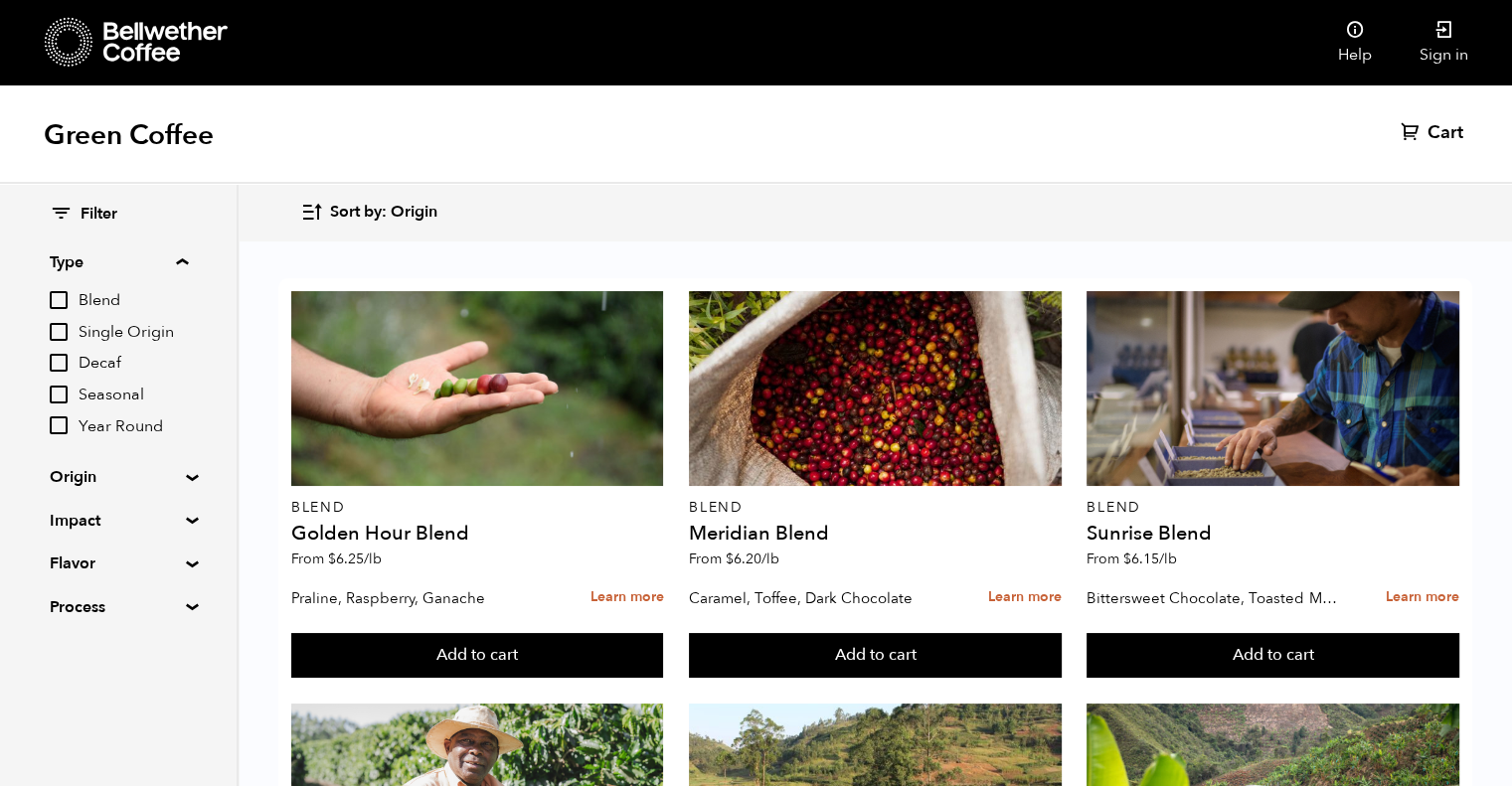 click on "Origin" at bounding box center (118, 477) 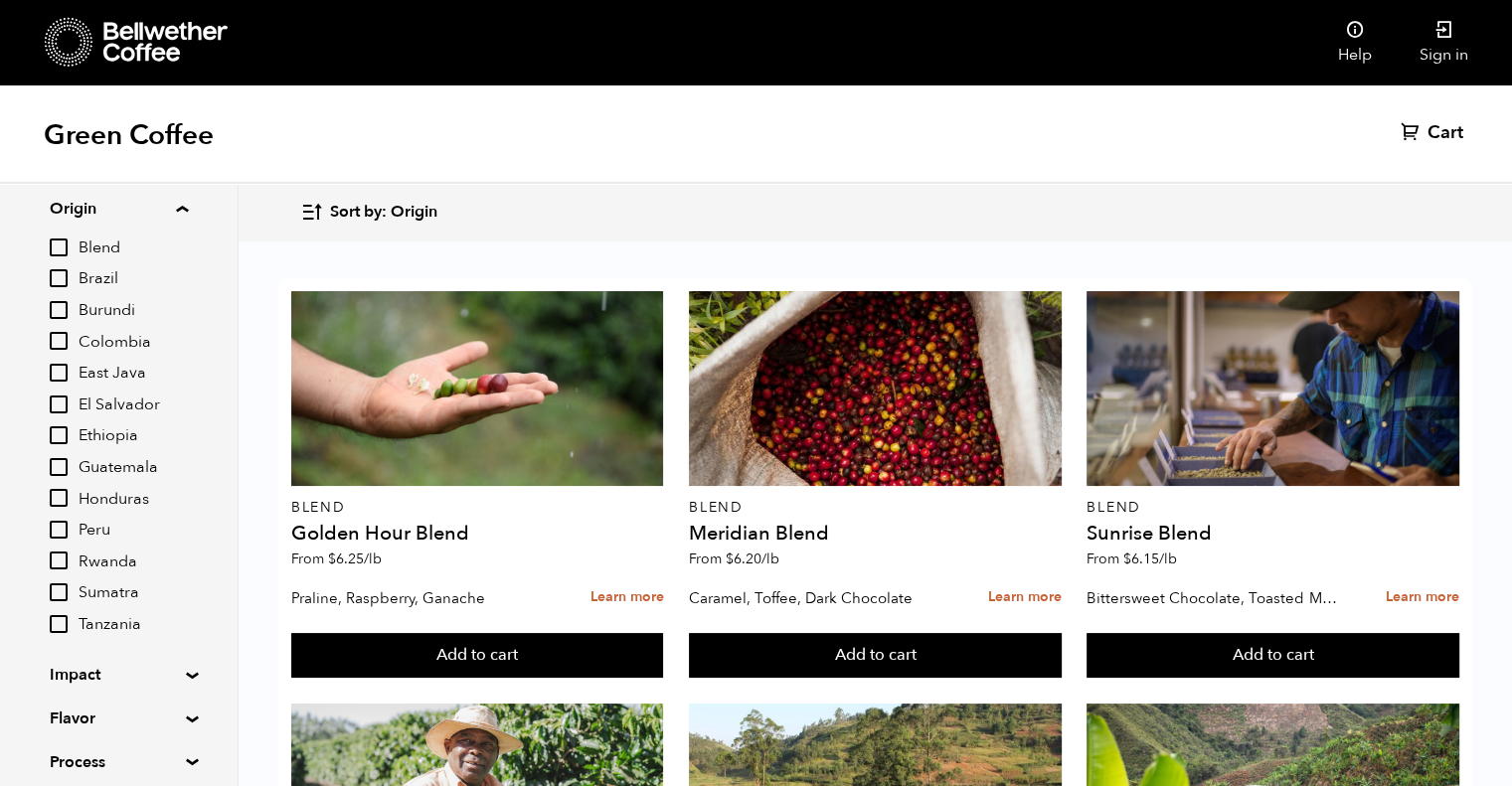 scroll, scrollTop: 298, scrollLeft: 0, axis: vertical 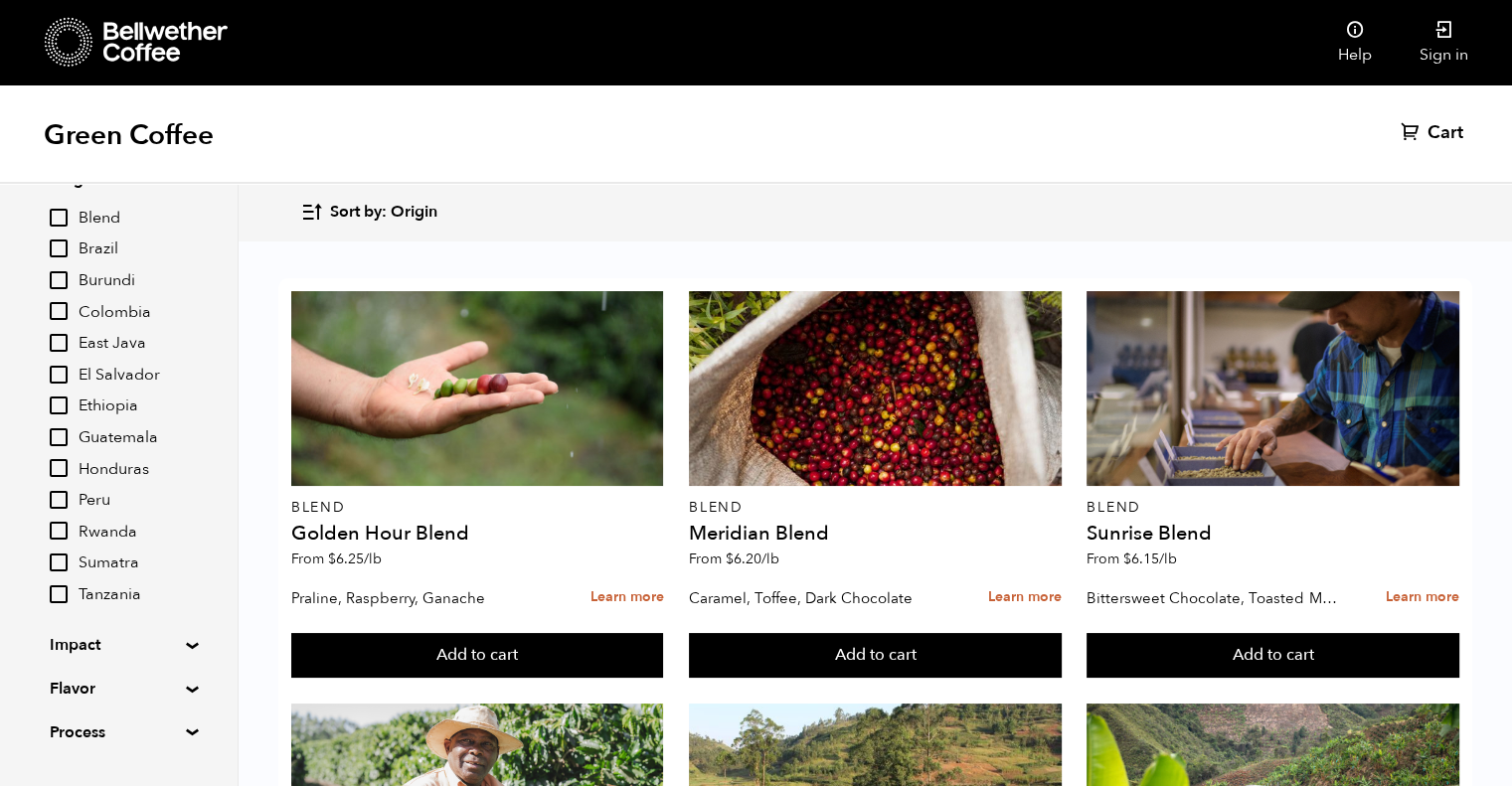 click on "Ethiopia" at bounding box center [59, 405] 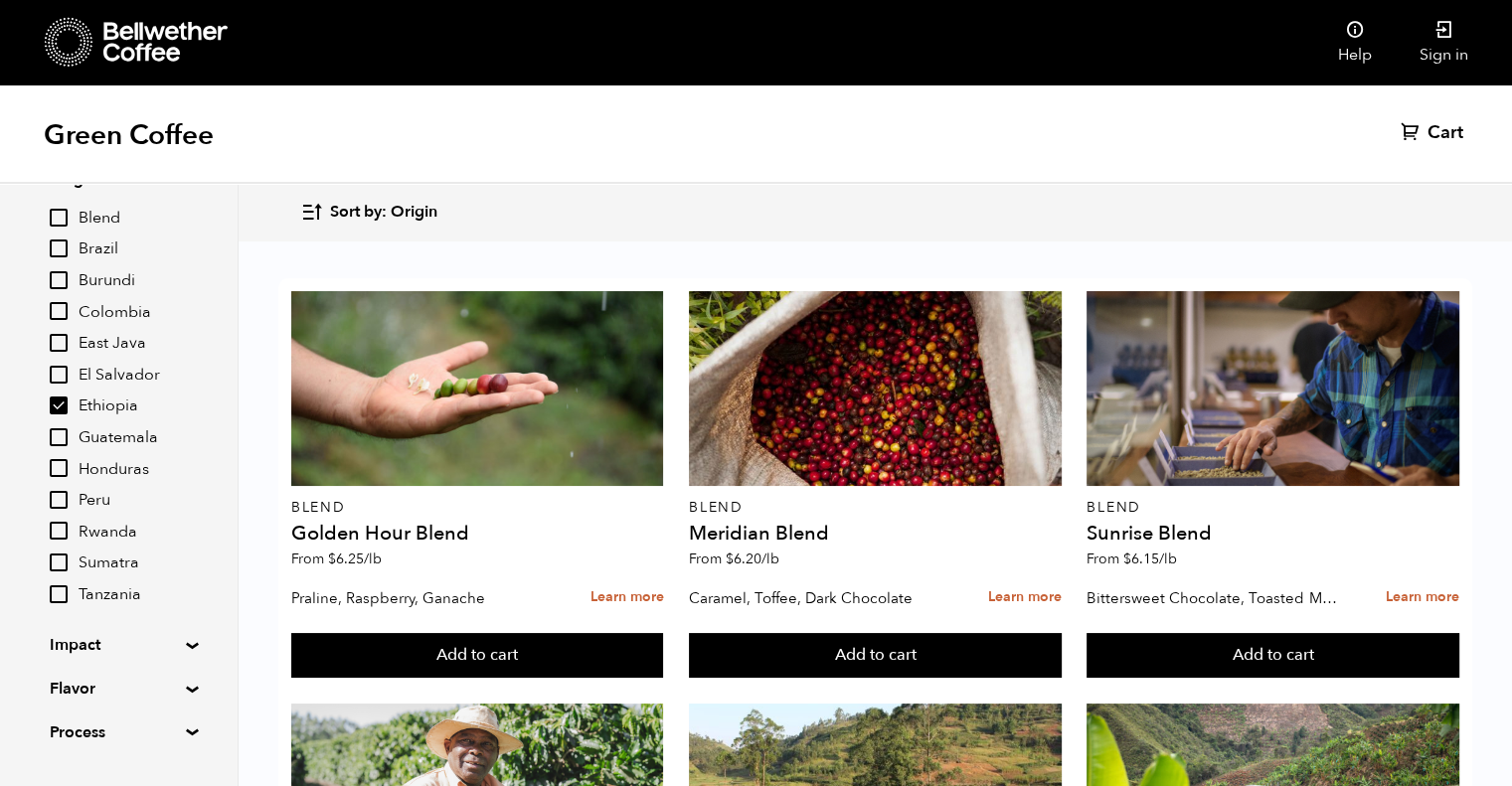 scroll, scrollTop: 0, scrollLeft: 0, axis: both 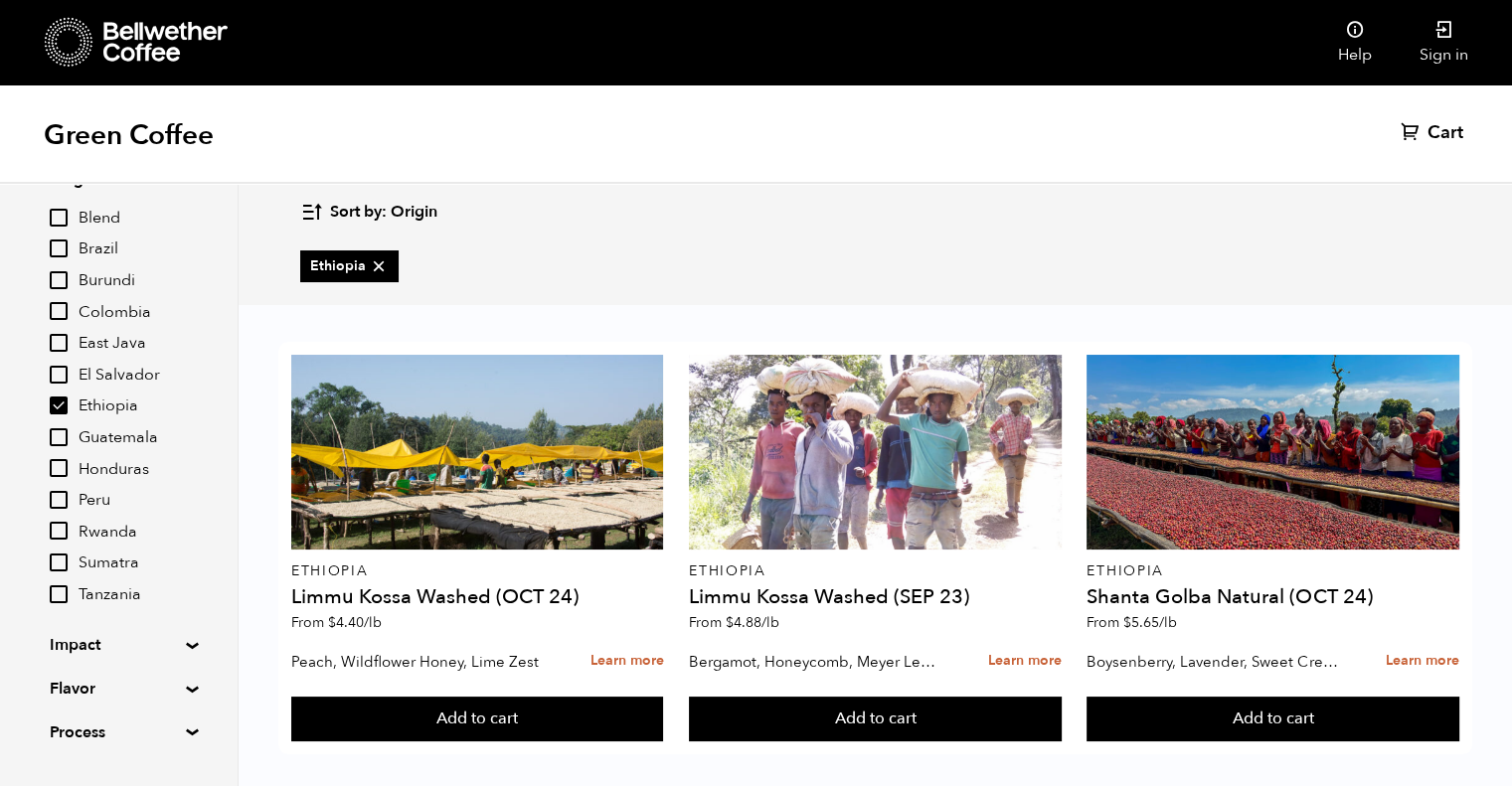 click on "Ethiopia" at bounding box center [59, 405] 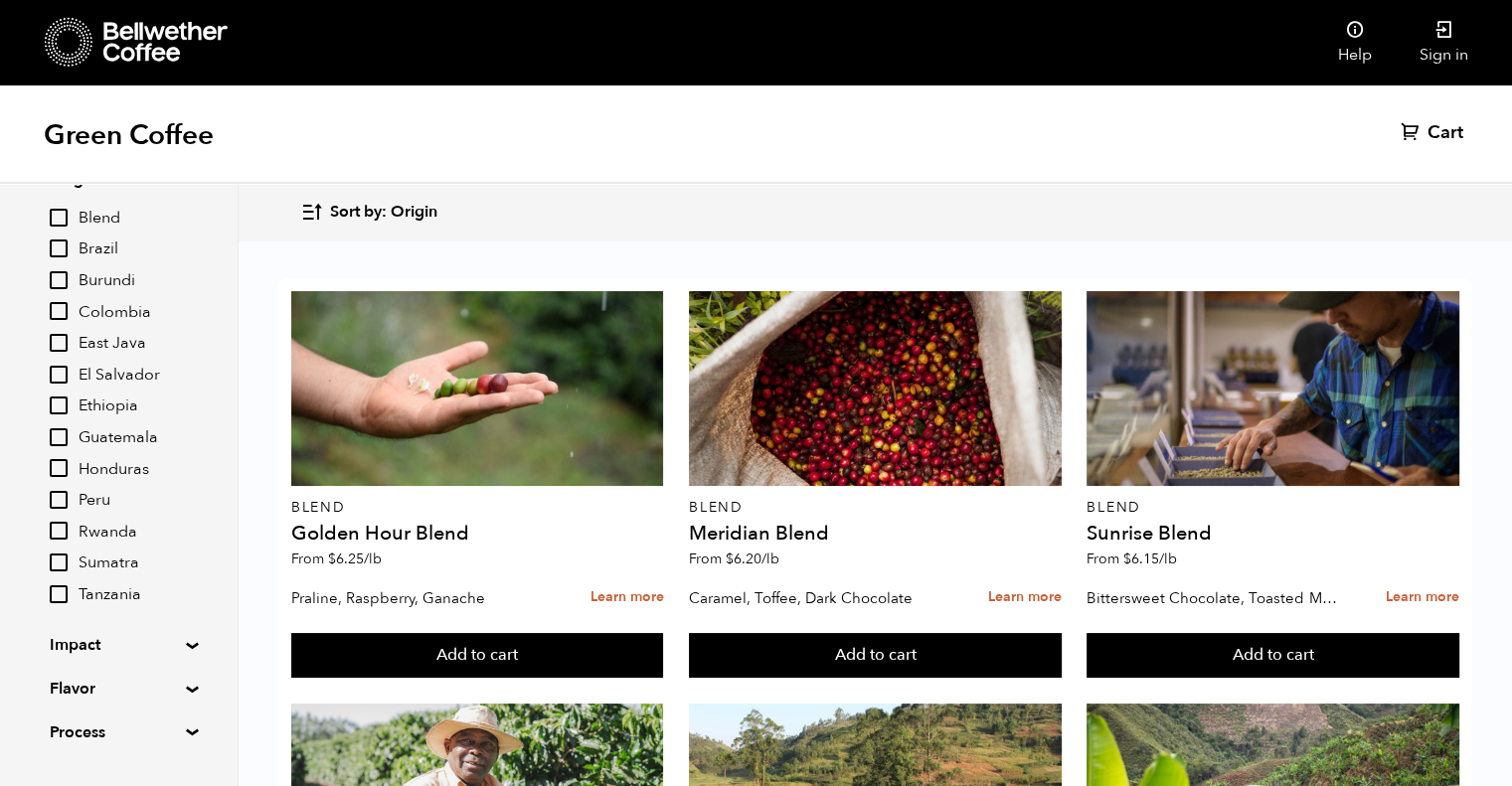scroll, scrollTop: 345, scrollLeft: 0, axis: vertical 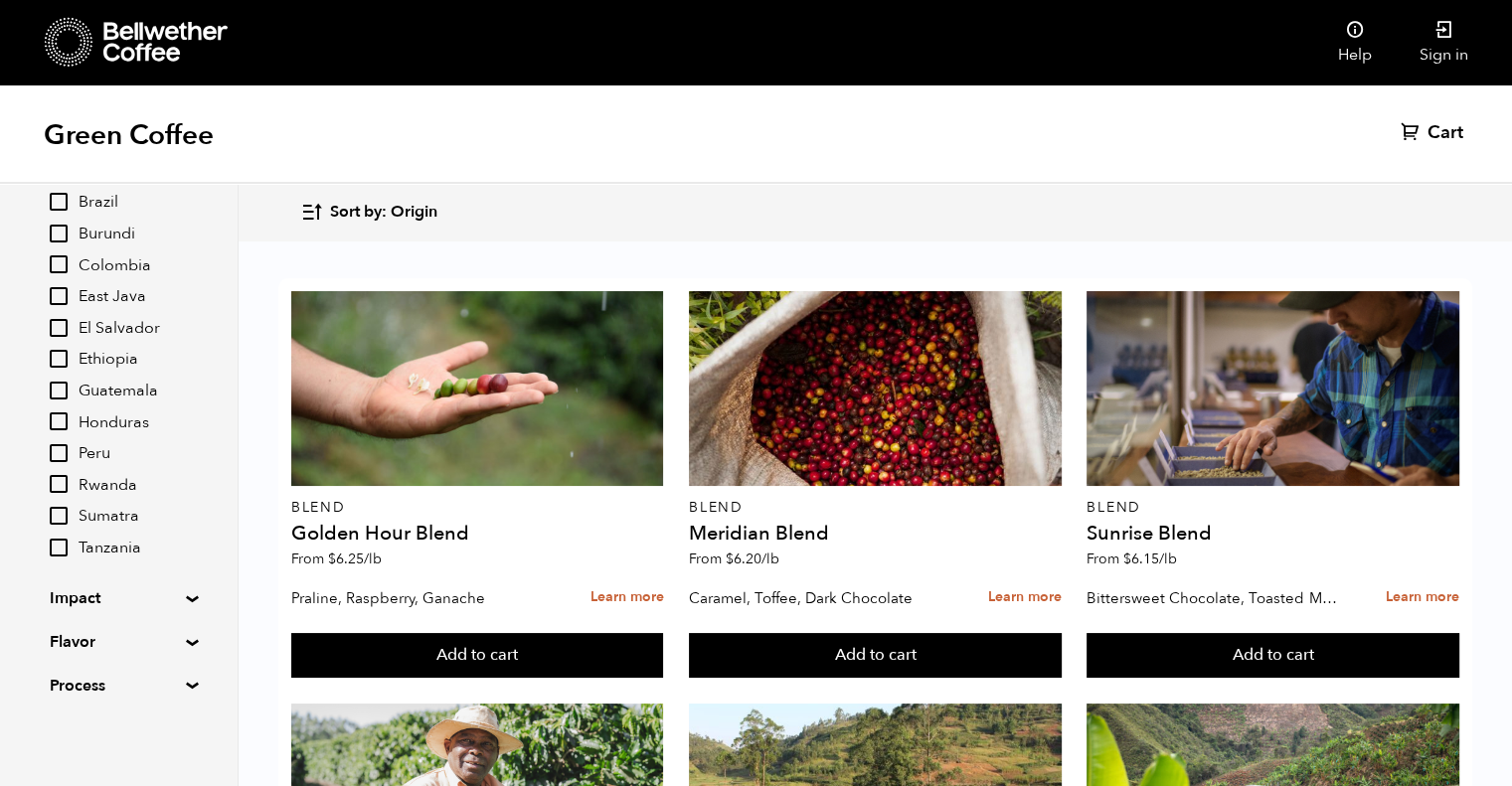 click on "Flavor" at bounding box center [118, 642] 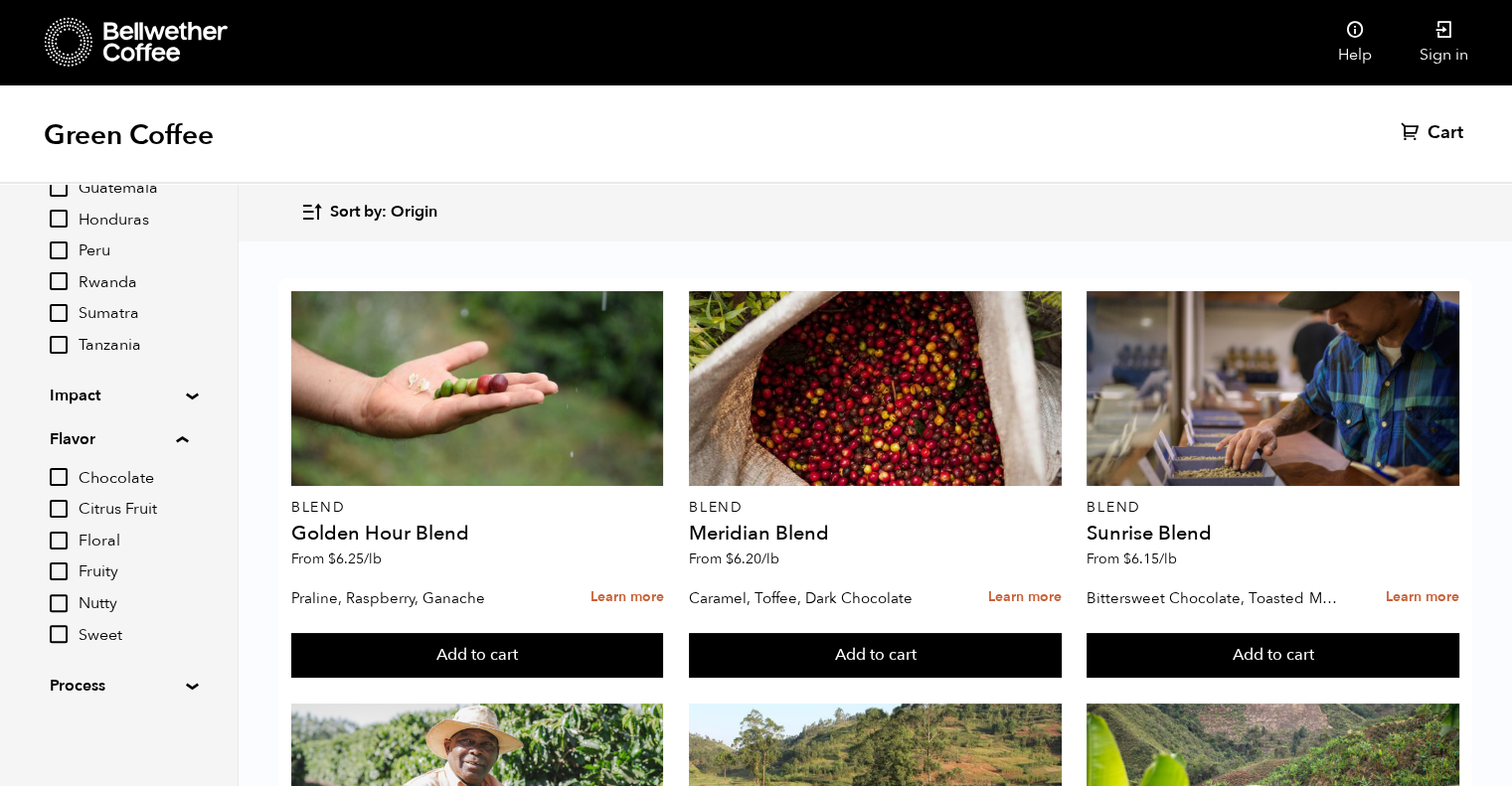 scroll, scrollTop: 549, scrollLeft: 0, axis: vertical 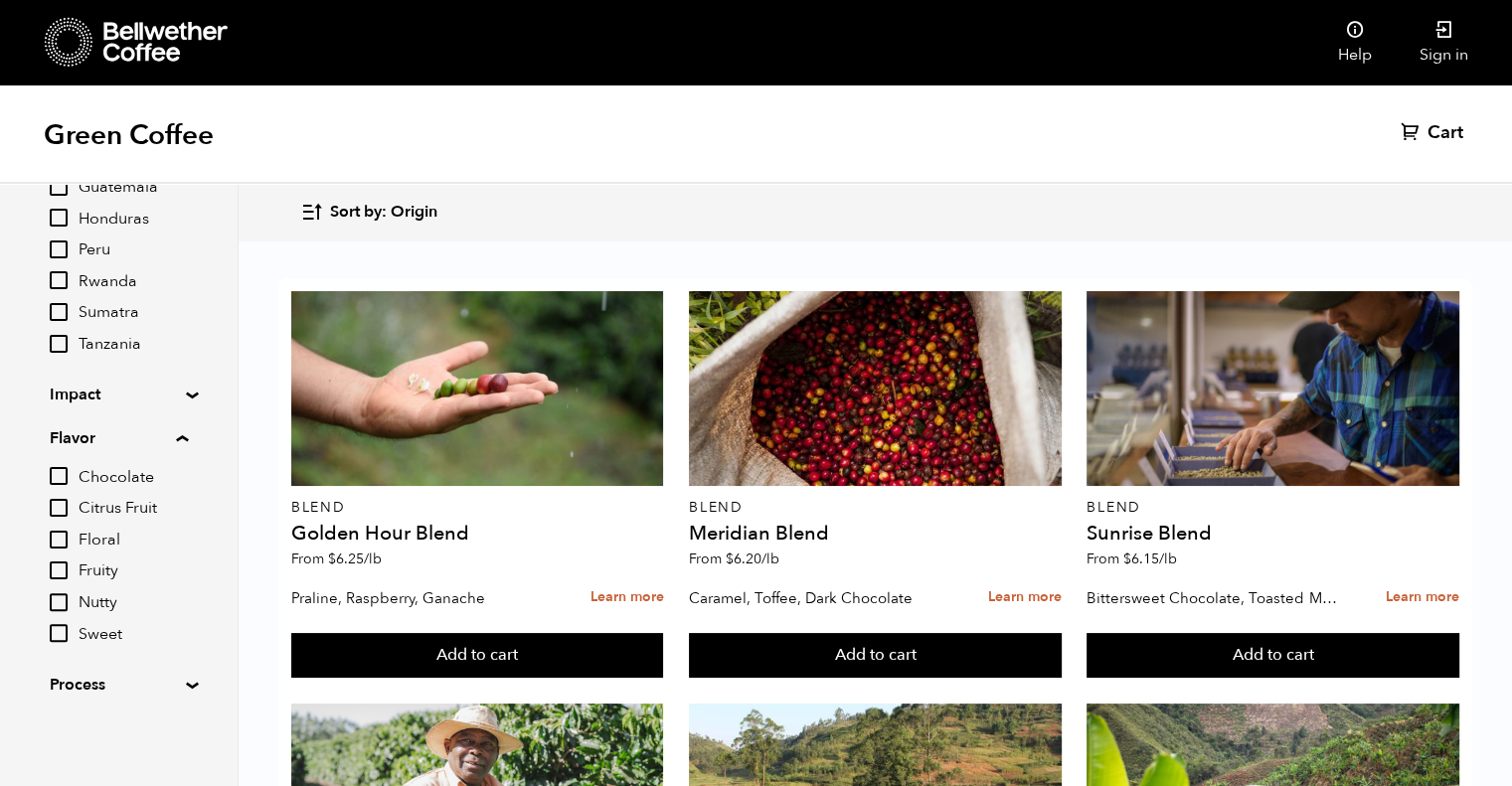 click on "Chocolate" at bounding box center (59, 476) 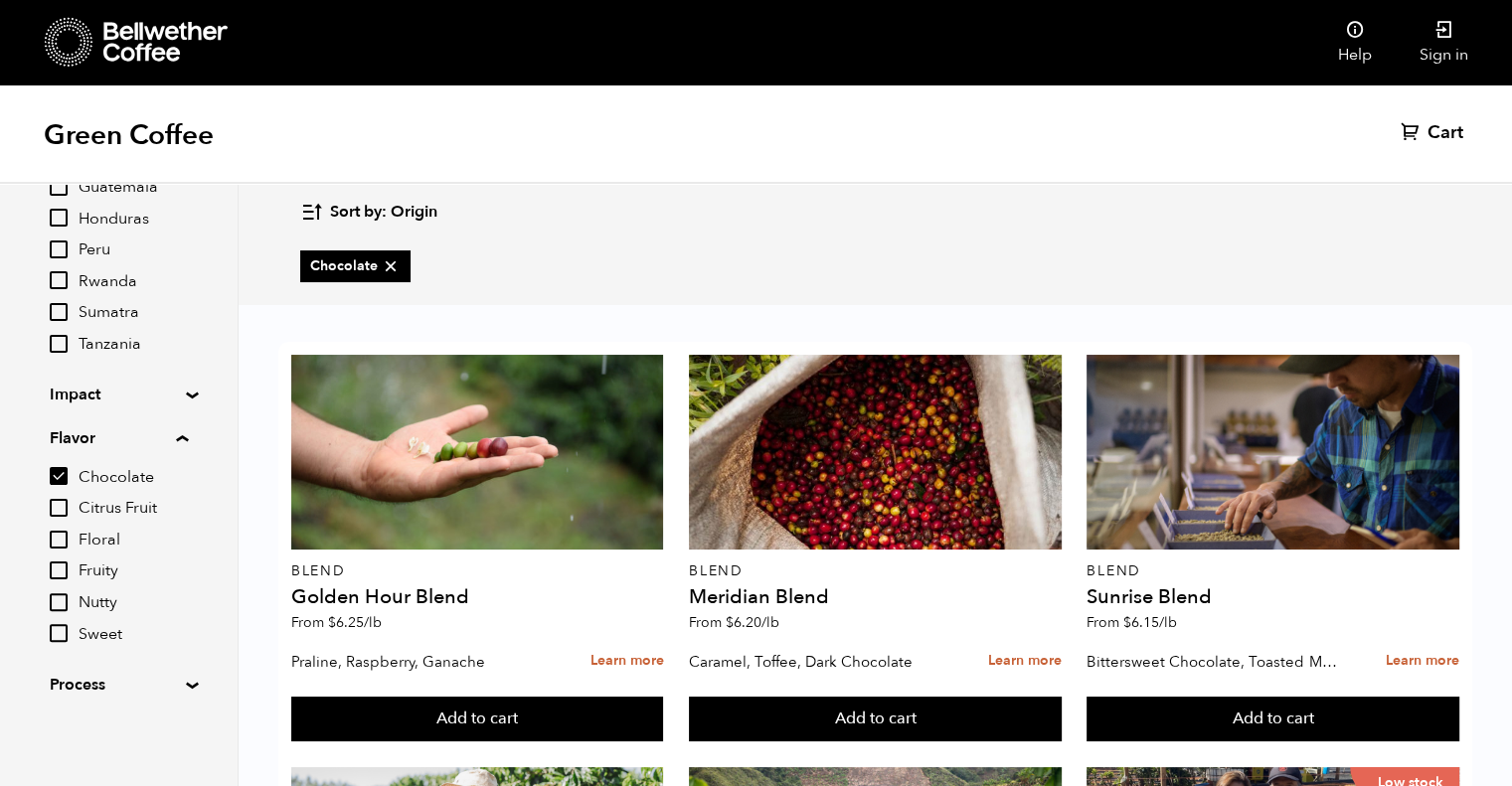 click on "Citrus Fruit" at bounding box center [59, 508] 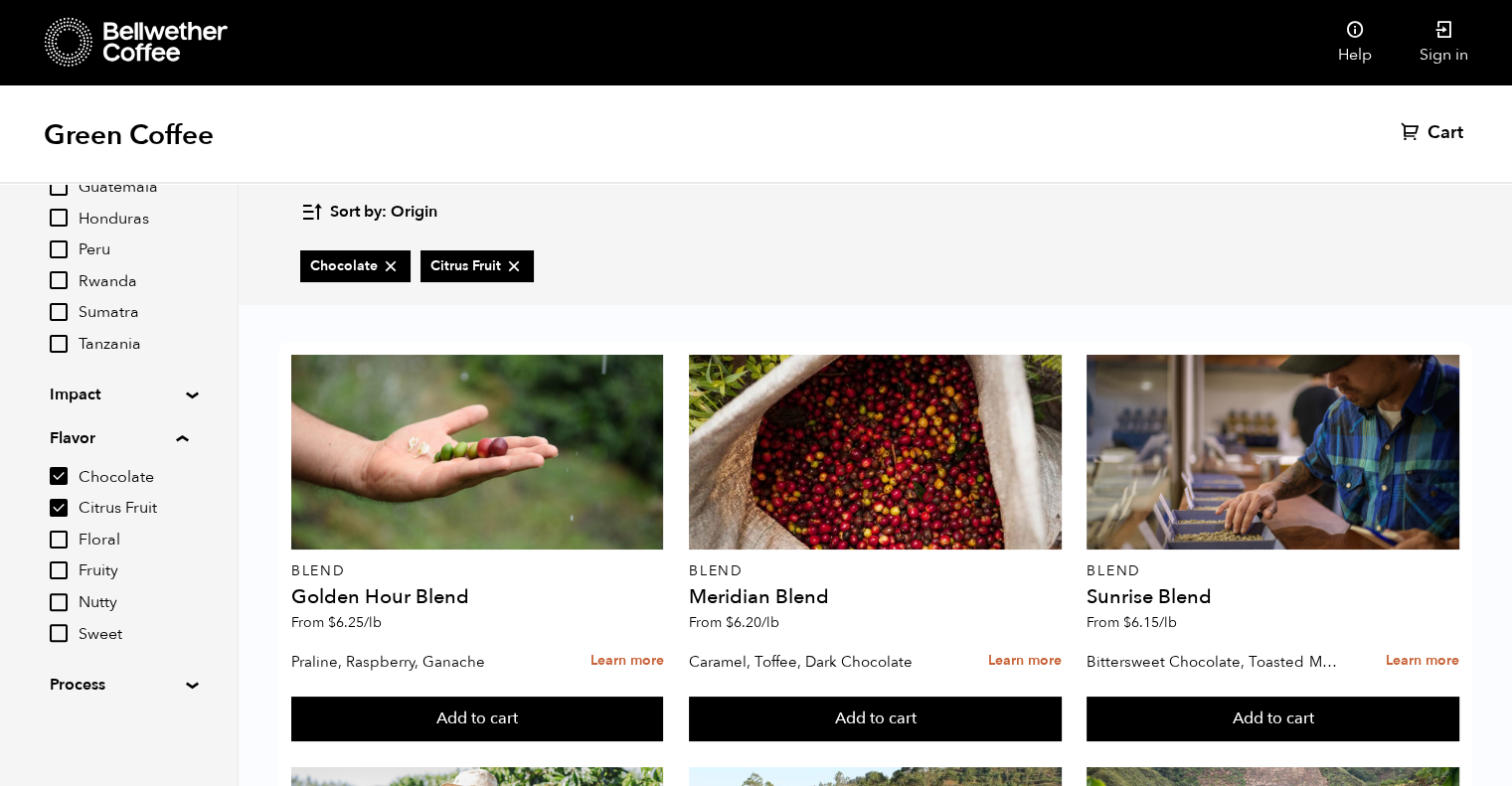 click on "Fruity" at bounding box center [59, 570] 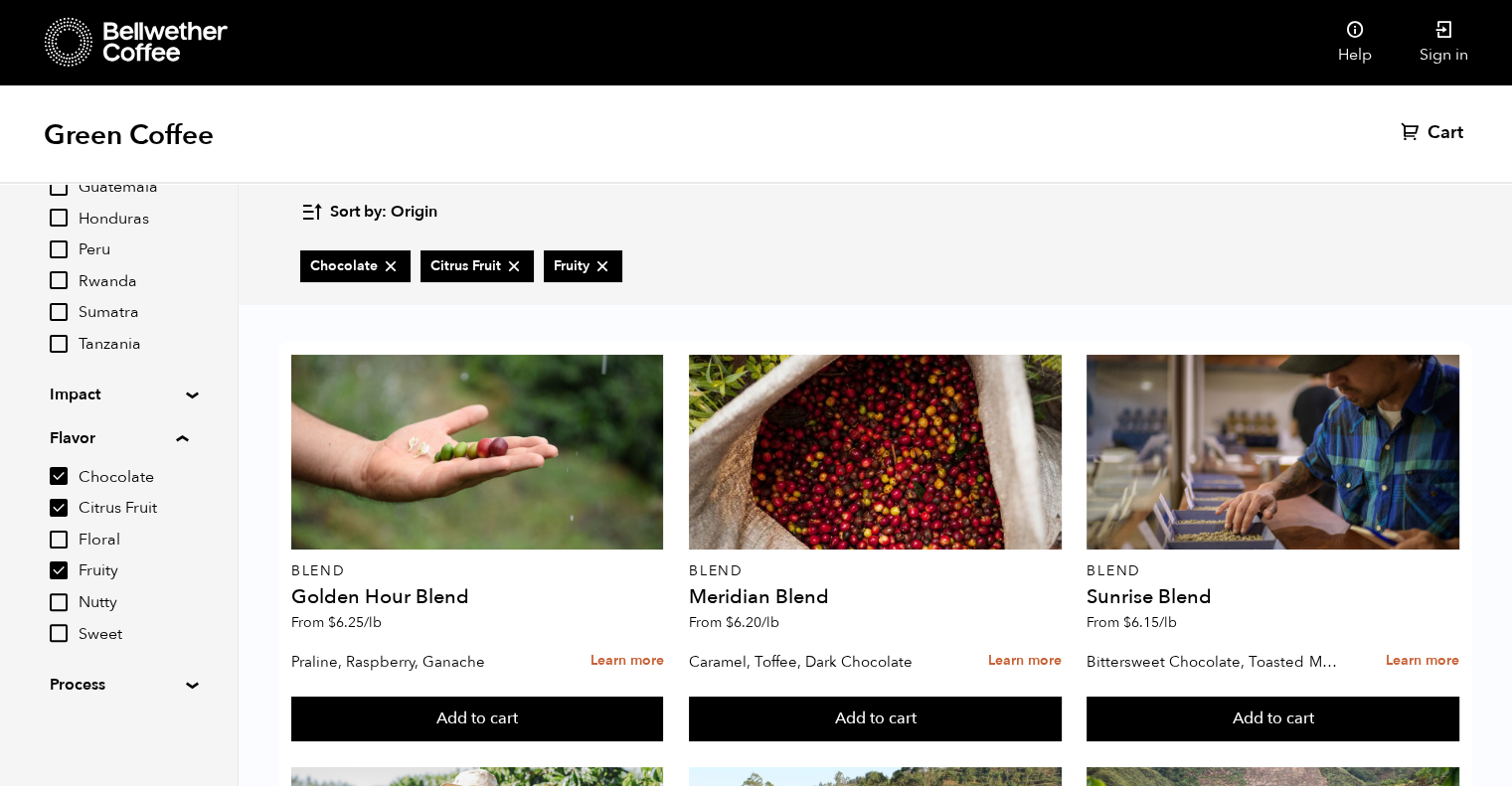 click on "Citrus Fruit" at bounding box center (59, 508) 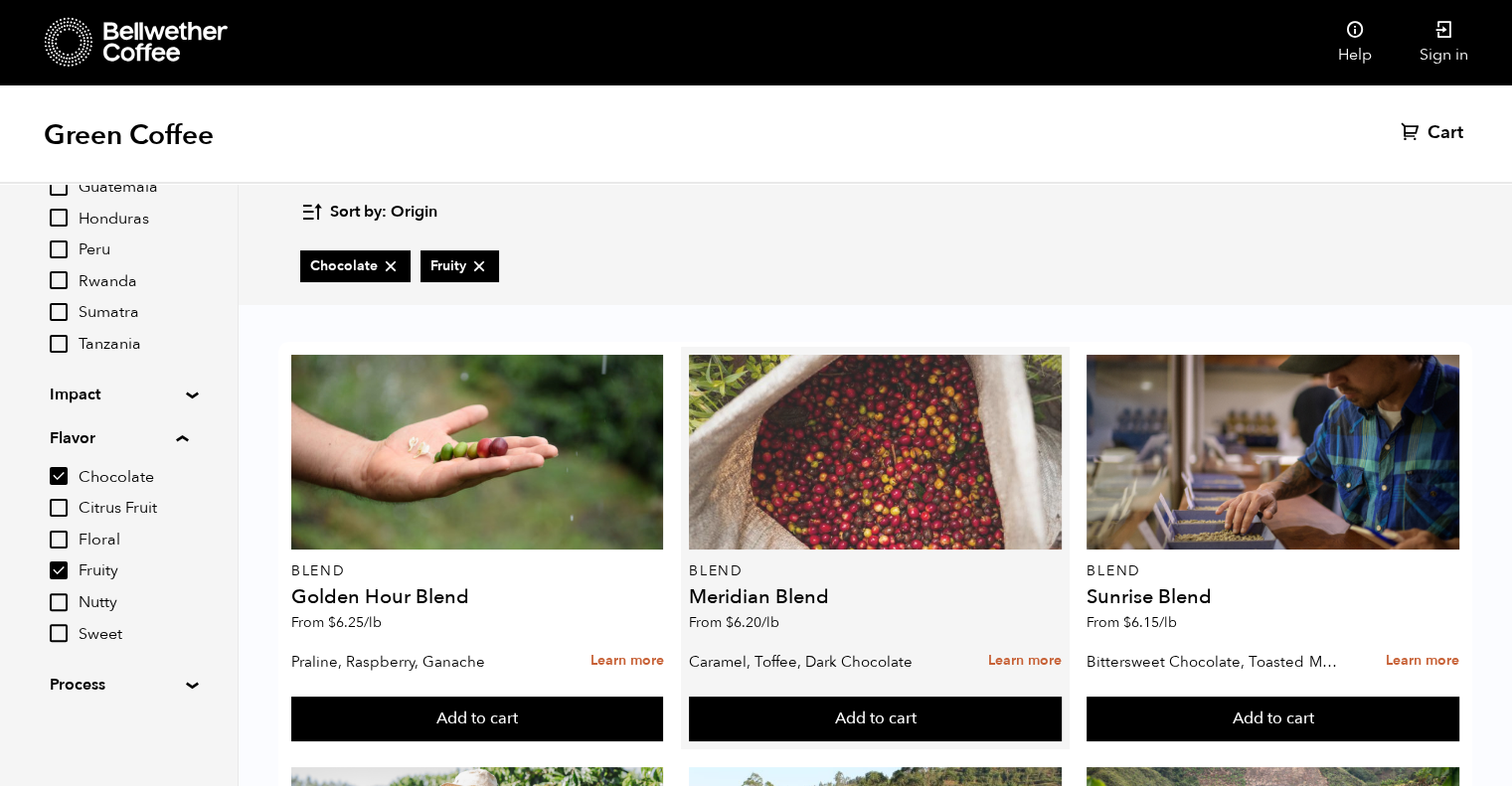 scroll, scrollTop: 2493, scrollLeft: 0, axis: vertical 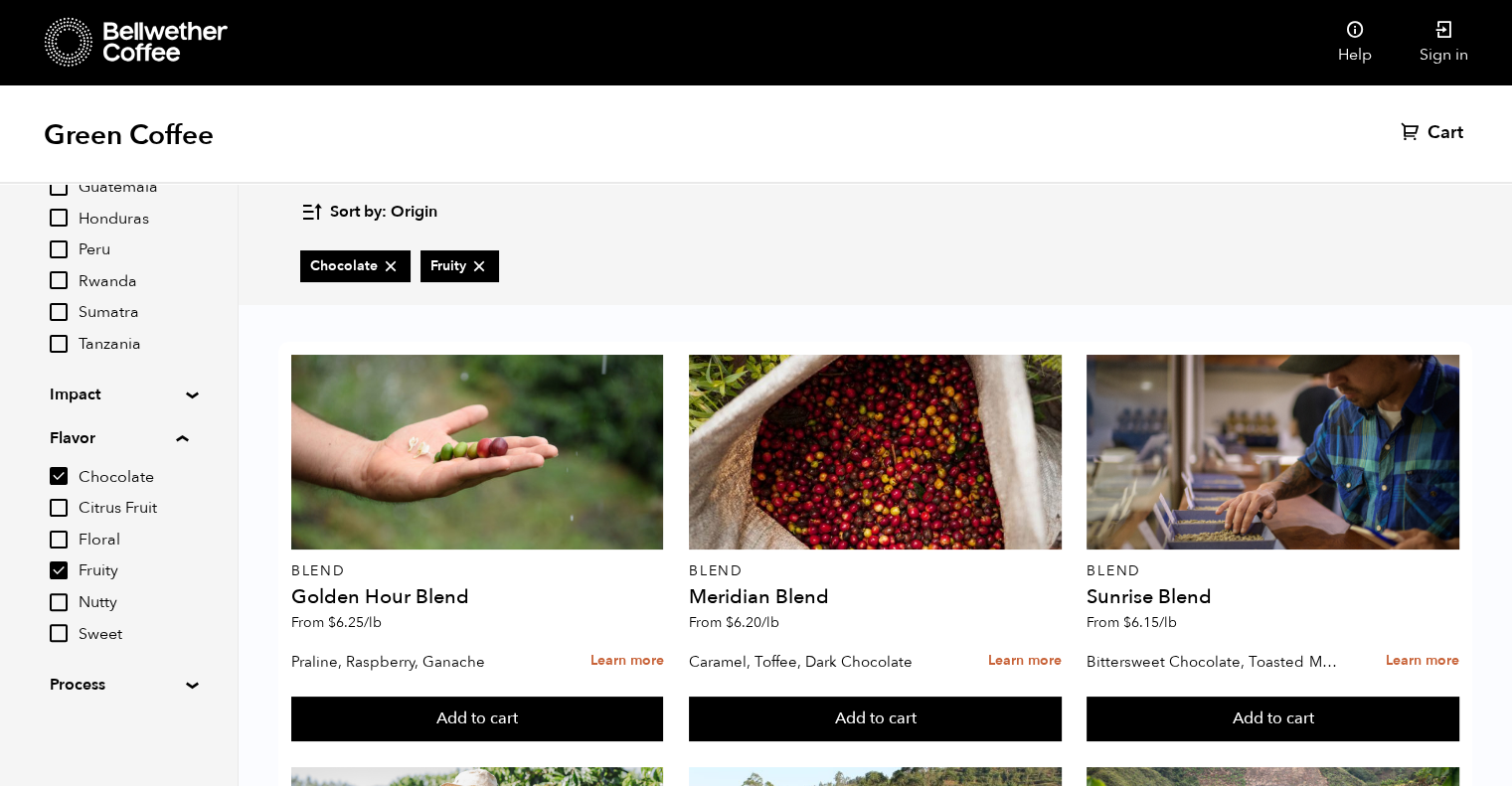 click on "Process" at bounding box center [118, 685] 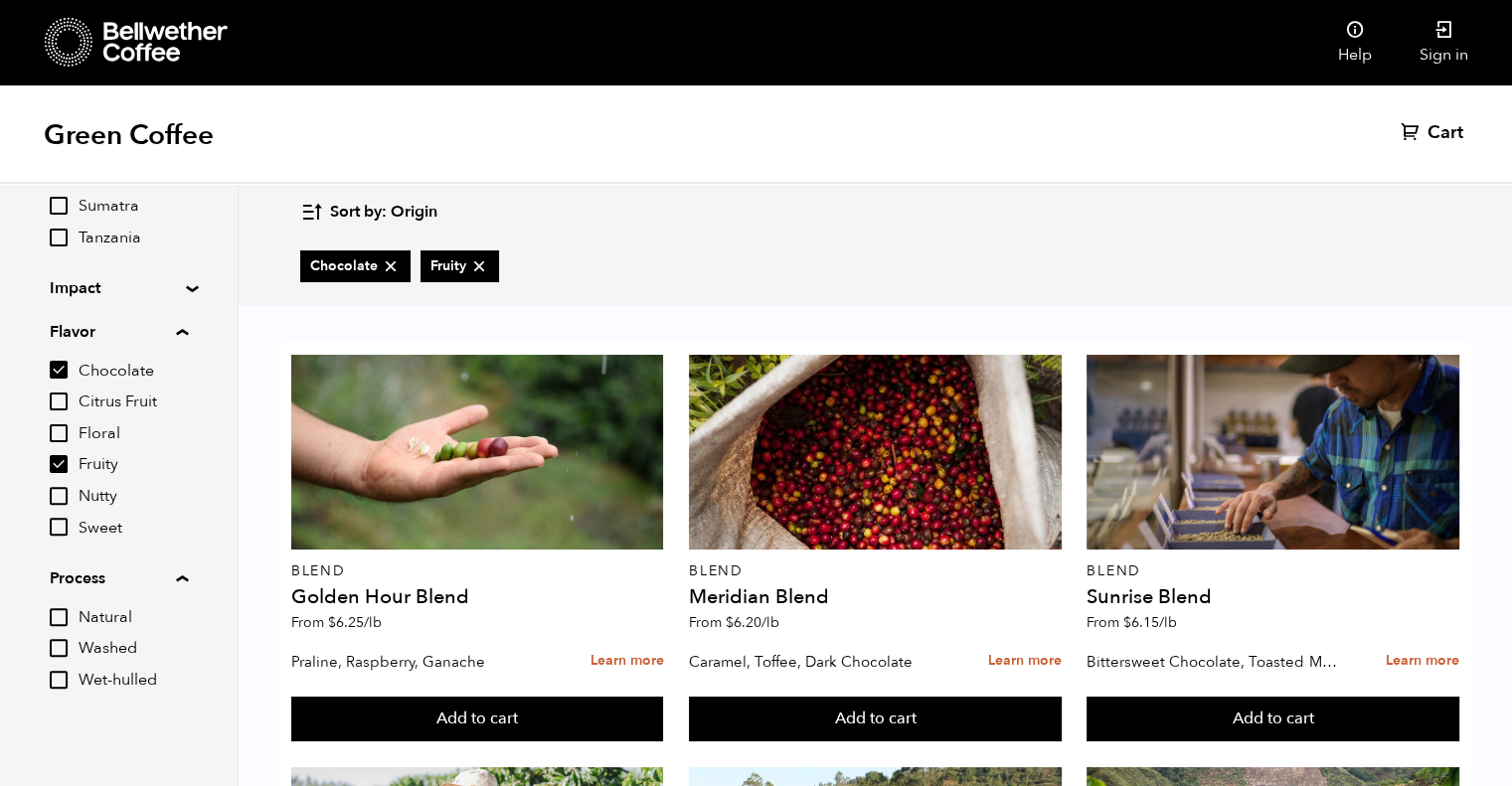 scroll, scrollTop: 657, scrollLeft: 0, axis: vertical 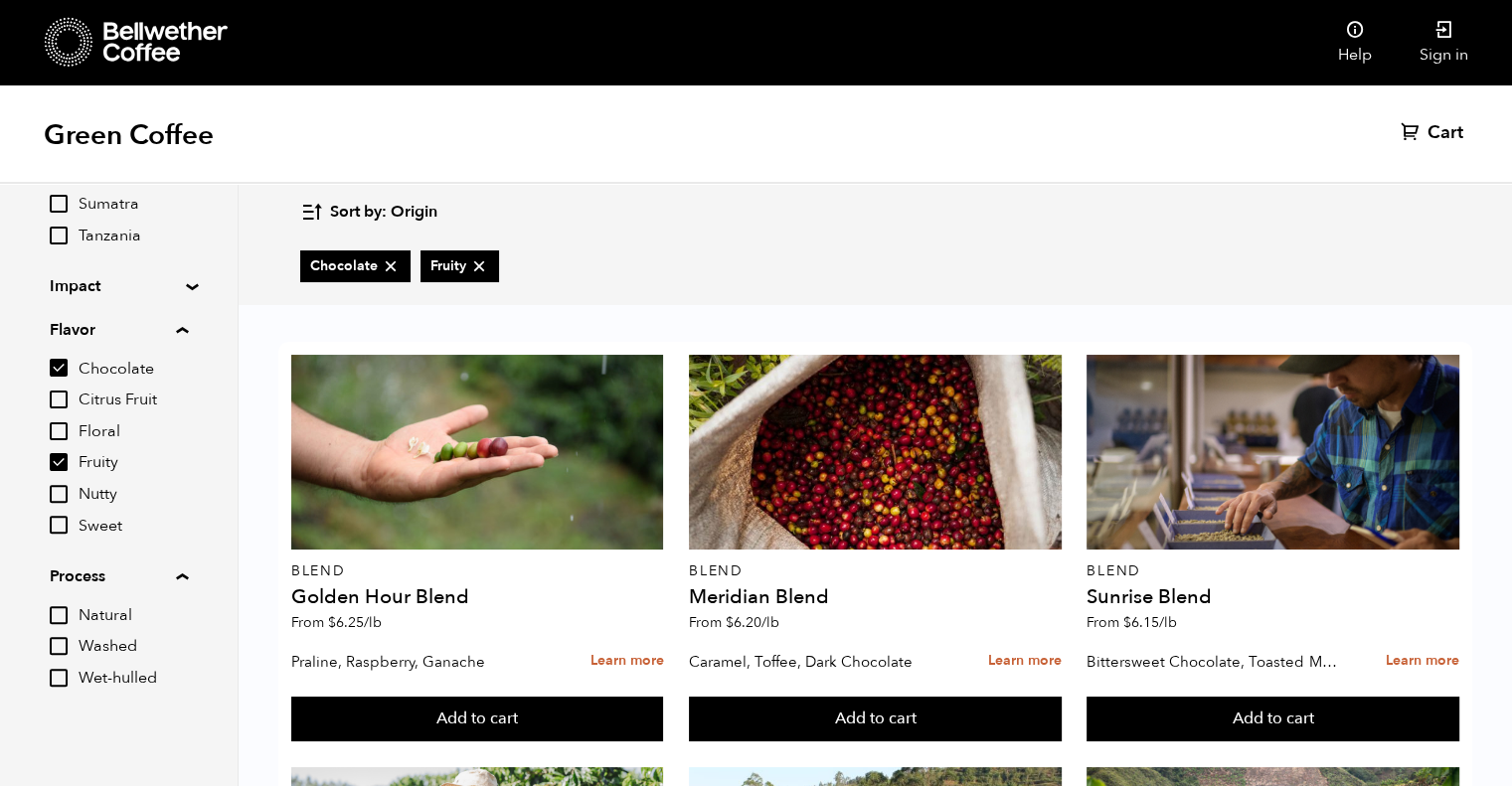 click on "Washed" at bounding box center [59, 646] 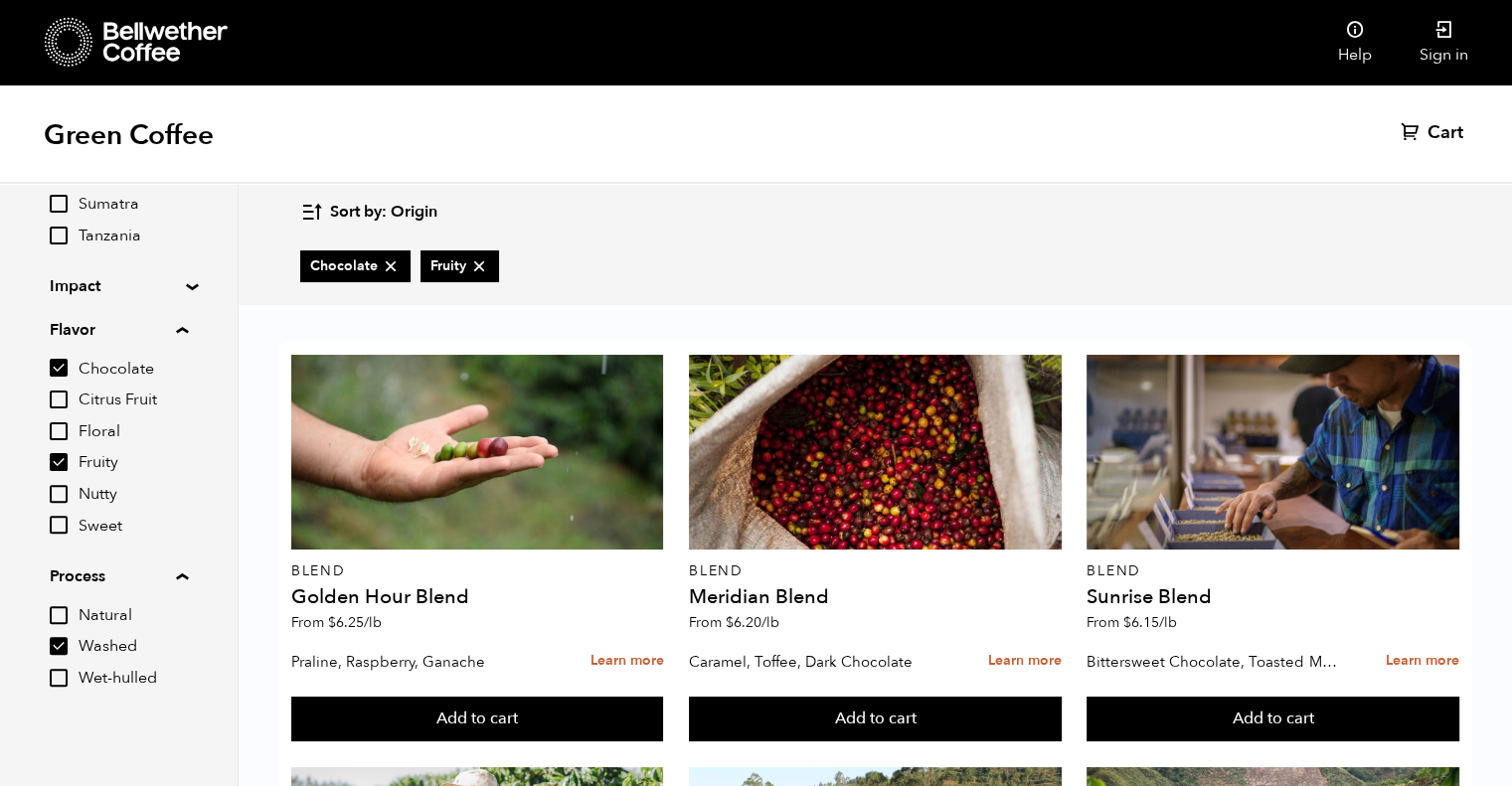 scroll, scrollTop: 2081, scrollLeft: 0, axis: vertical 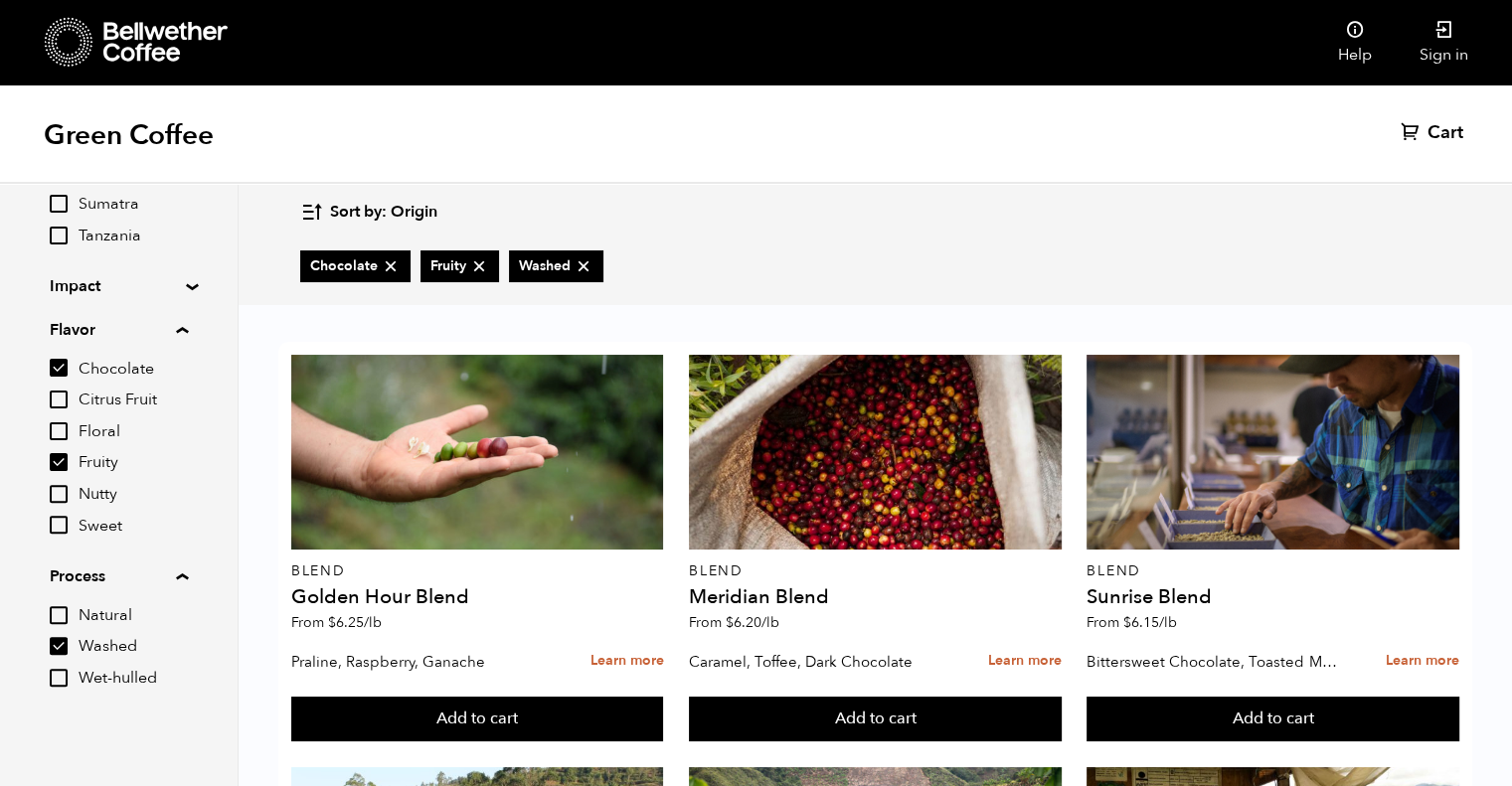 click on "Fruity" at bounding box center (59, 462) 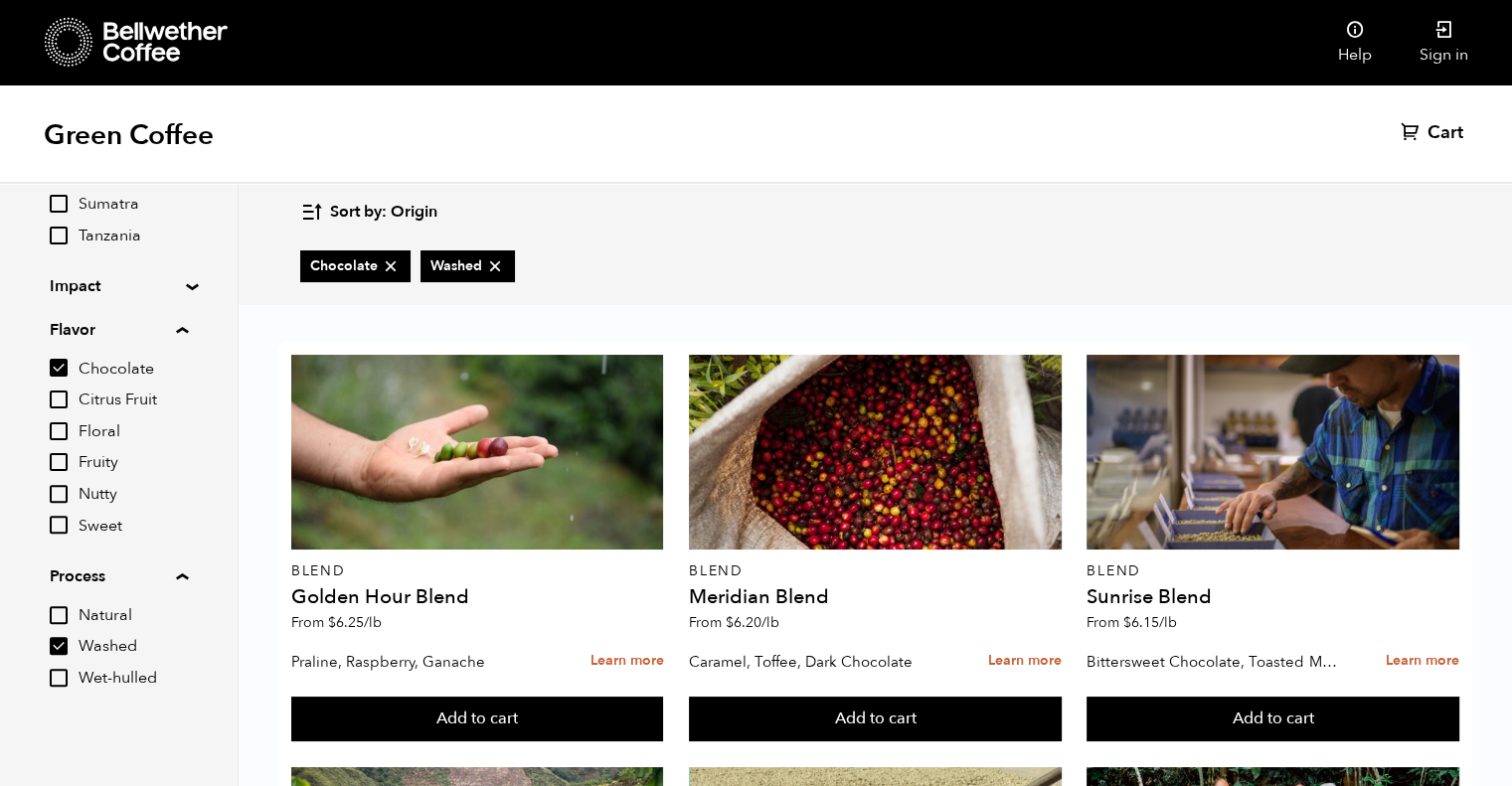 scroll, scrollTop: 0, scrollLeft: 0, axis: both 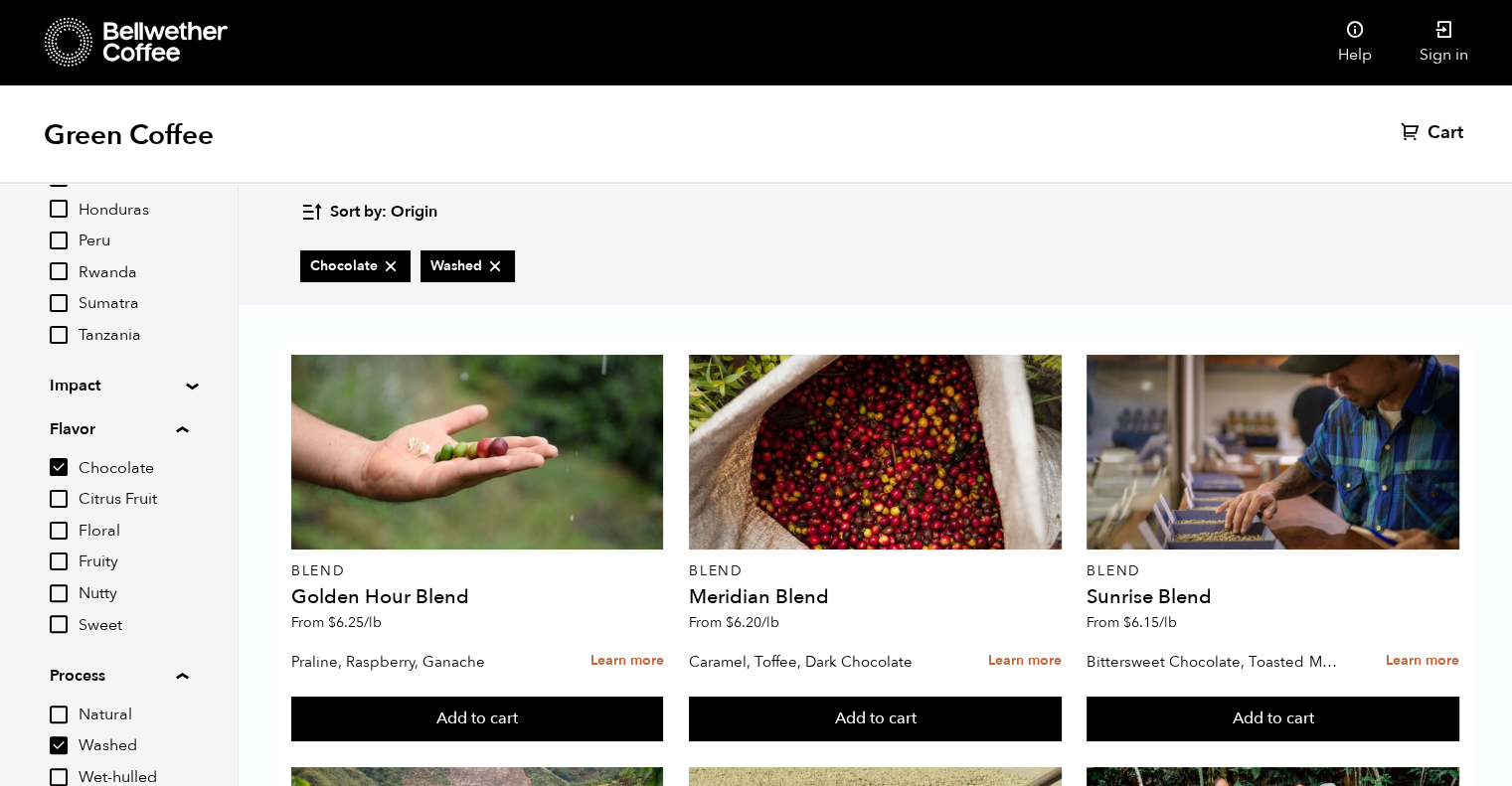 click on "Fruity" at bounding box center [59, 561] 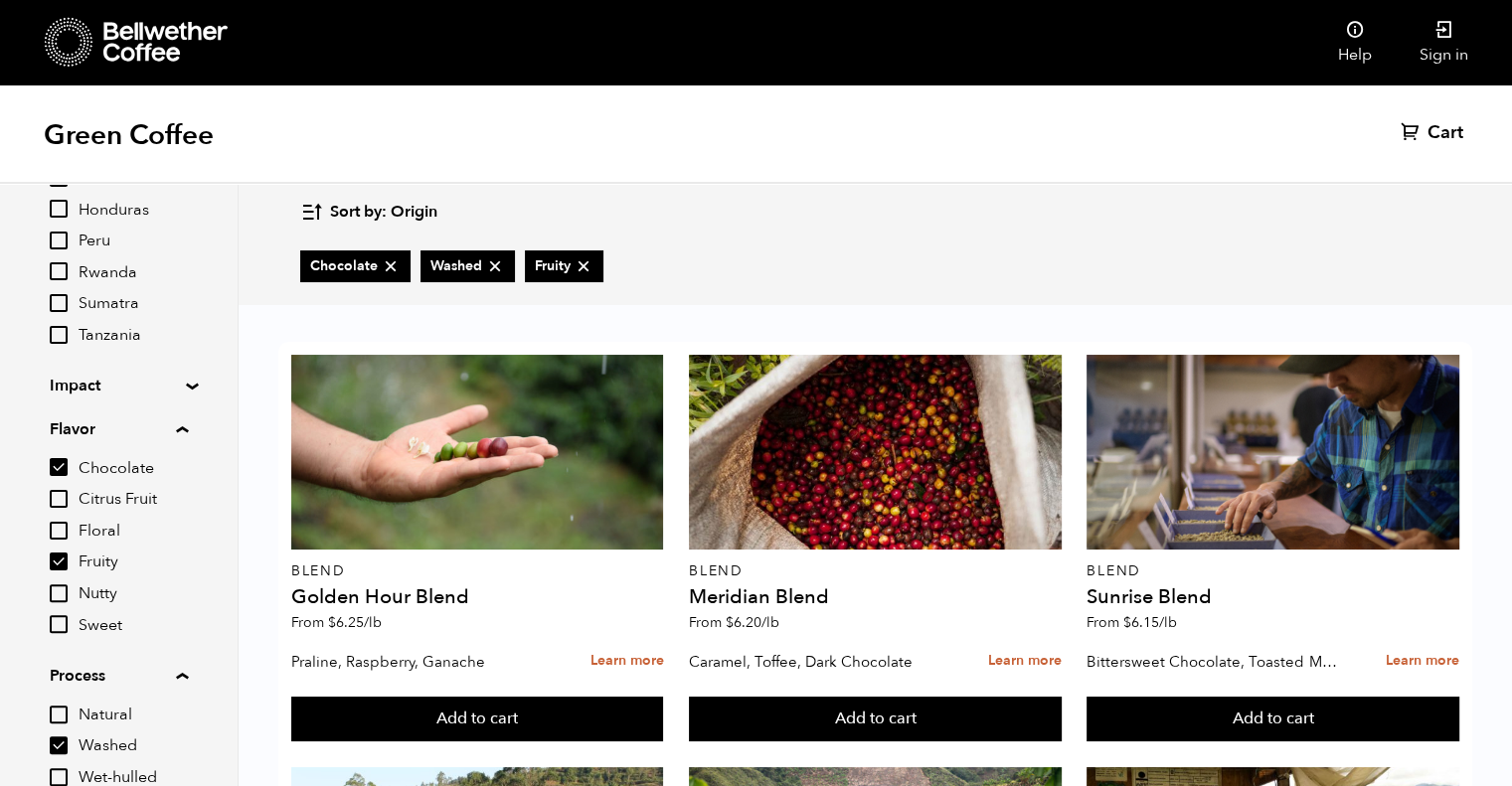 scroll, scrollTop: 0, scrollLeft: 0, axis: both 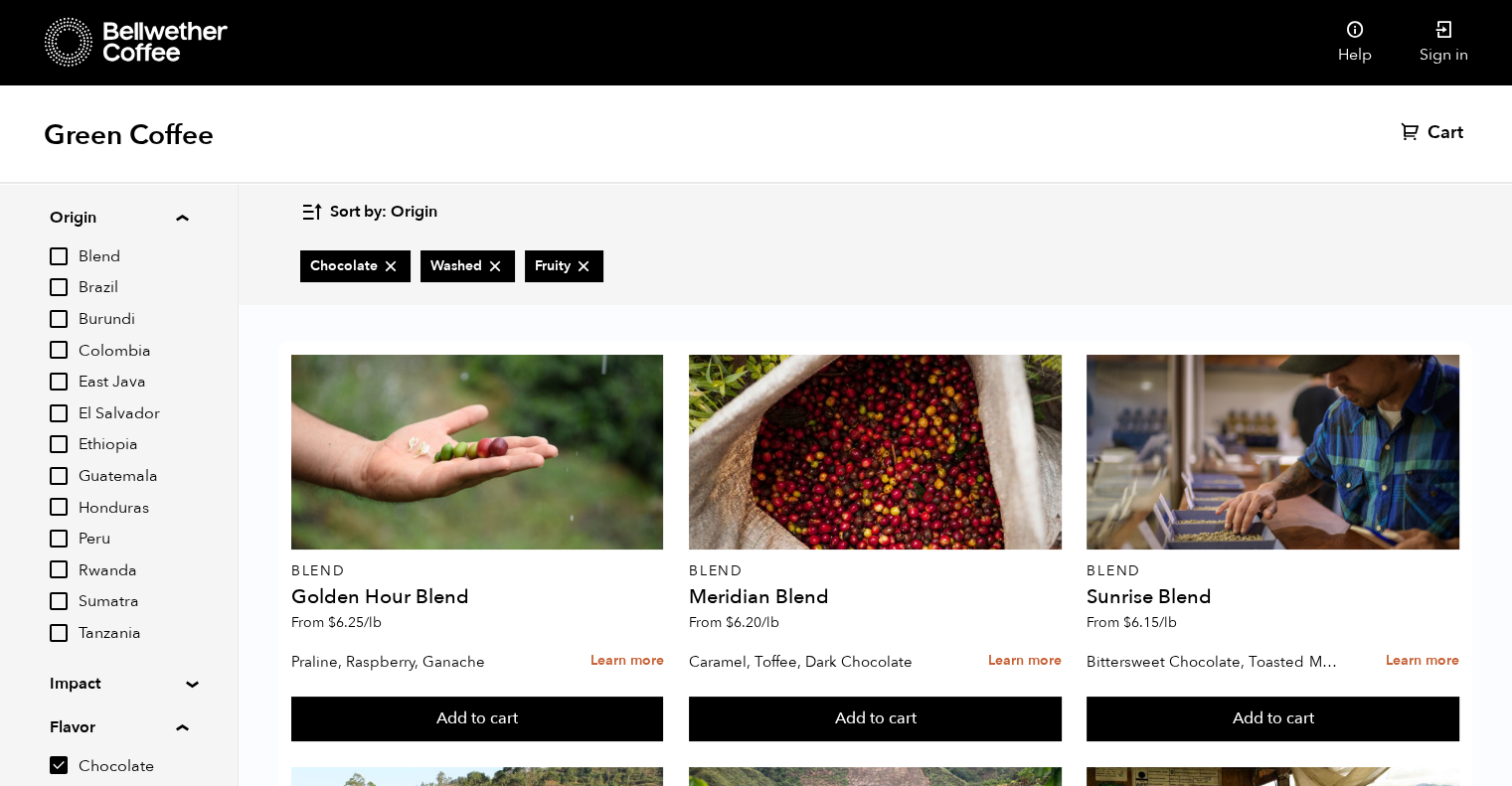 click on "Blend" at bounding box center (59, 256) 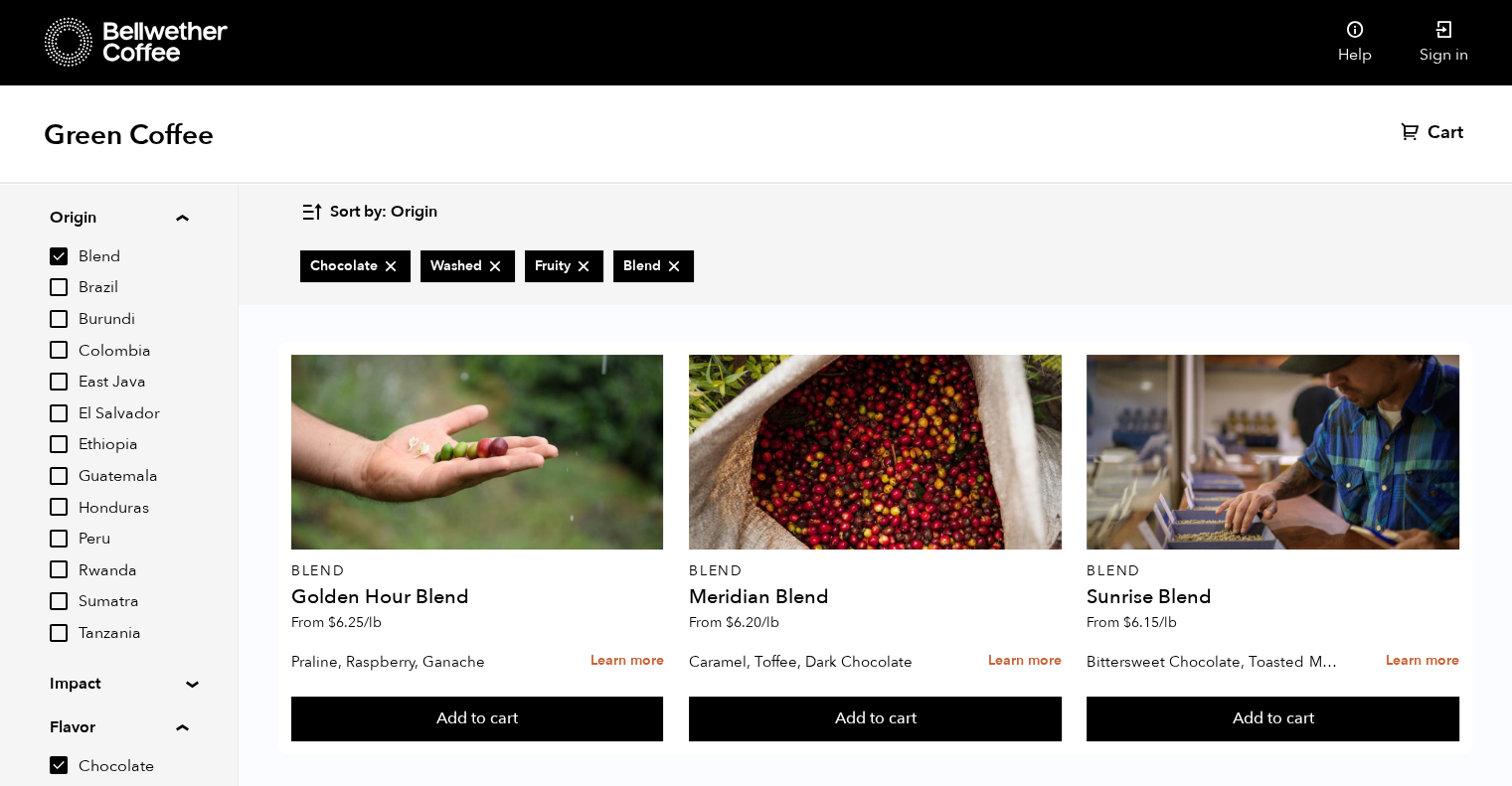 scroll, scrollTop: 18, scrollLeft: 0, axis: vertical 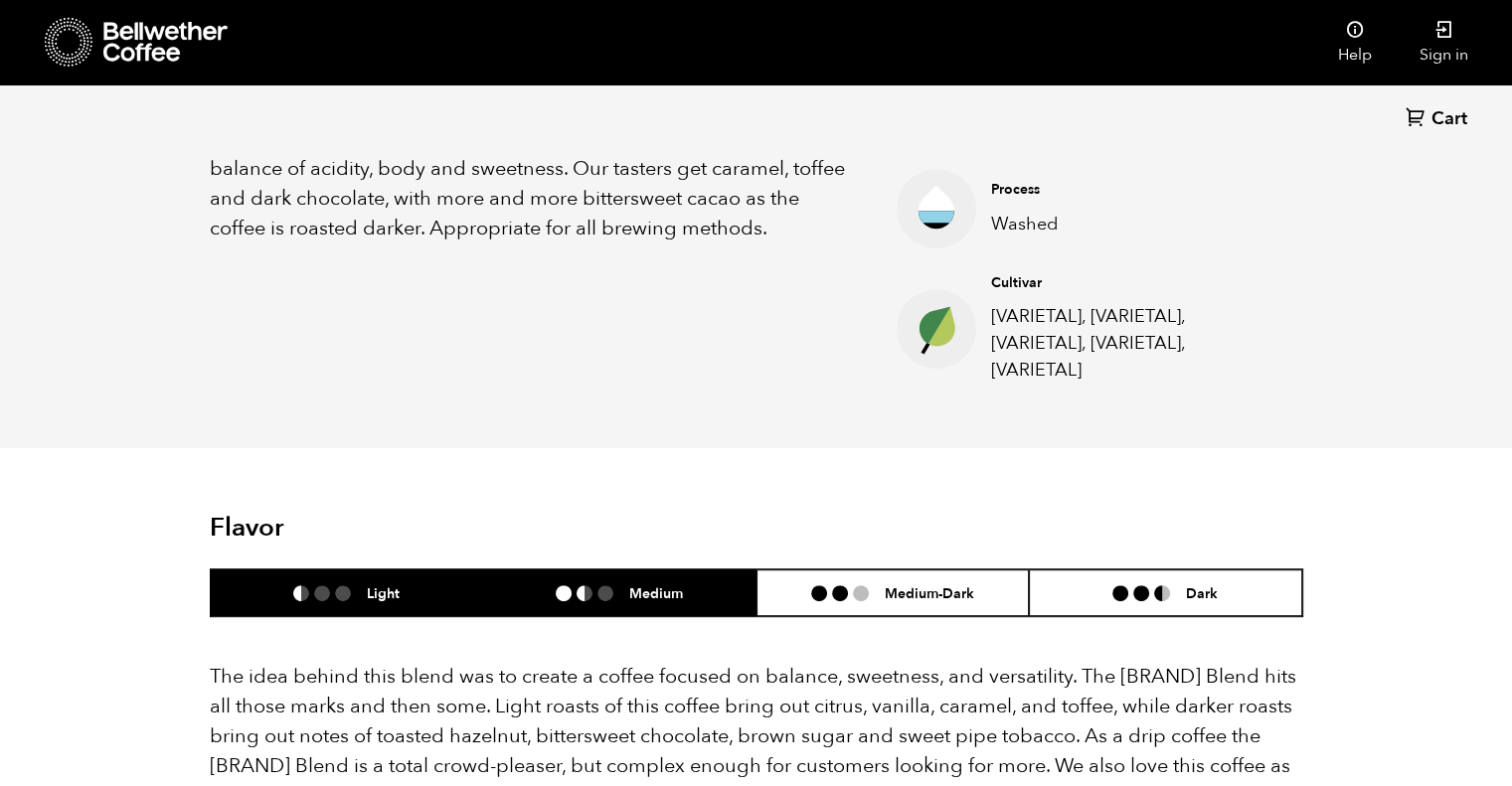 click on "Medium" at bounding box center (656, 592) 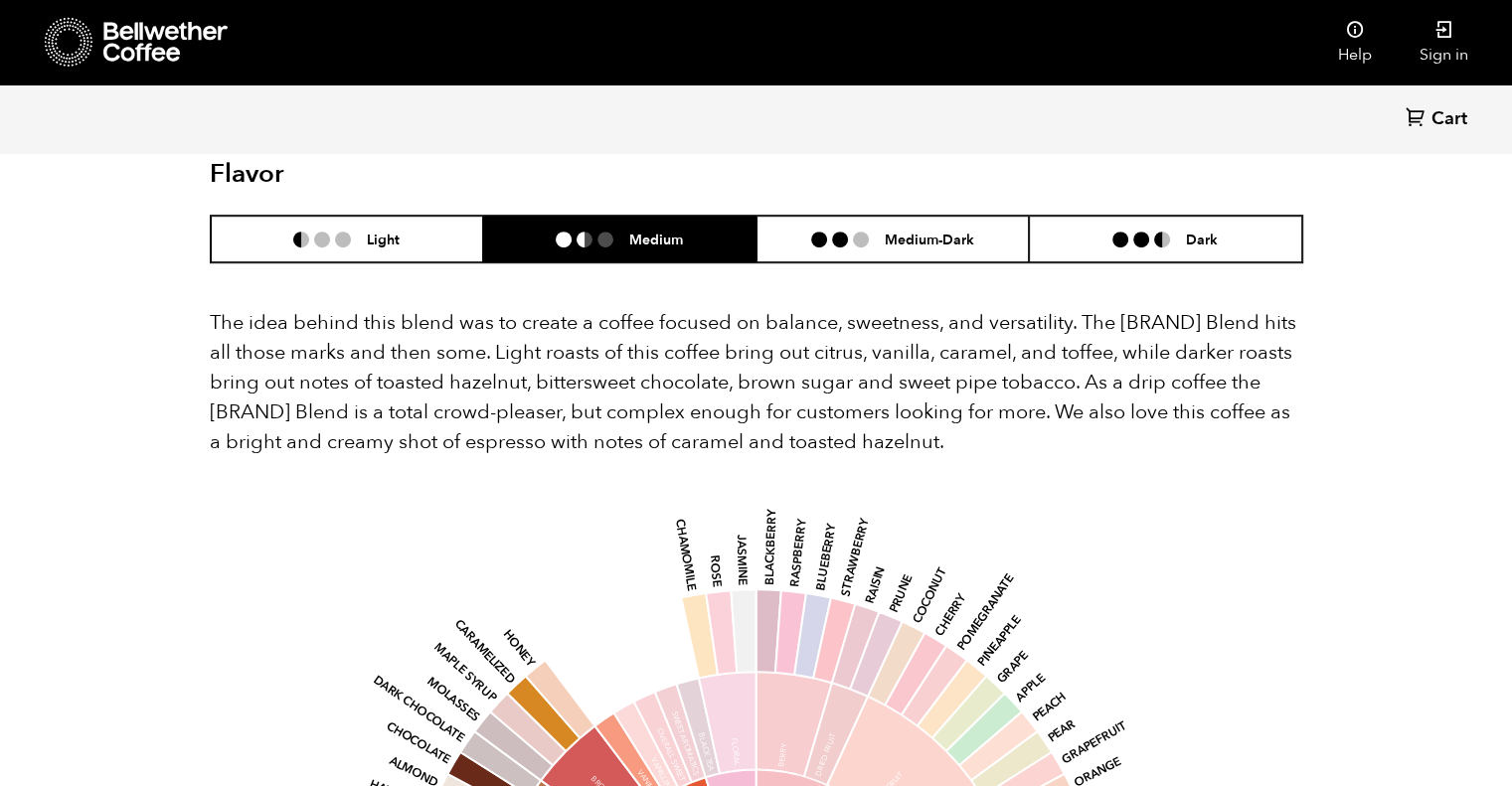 scroll, scrollTop: 1192, scrollLeft: 0, axis: vertical 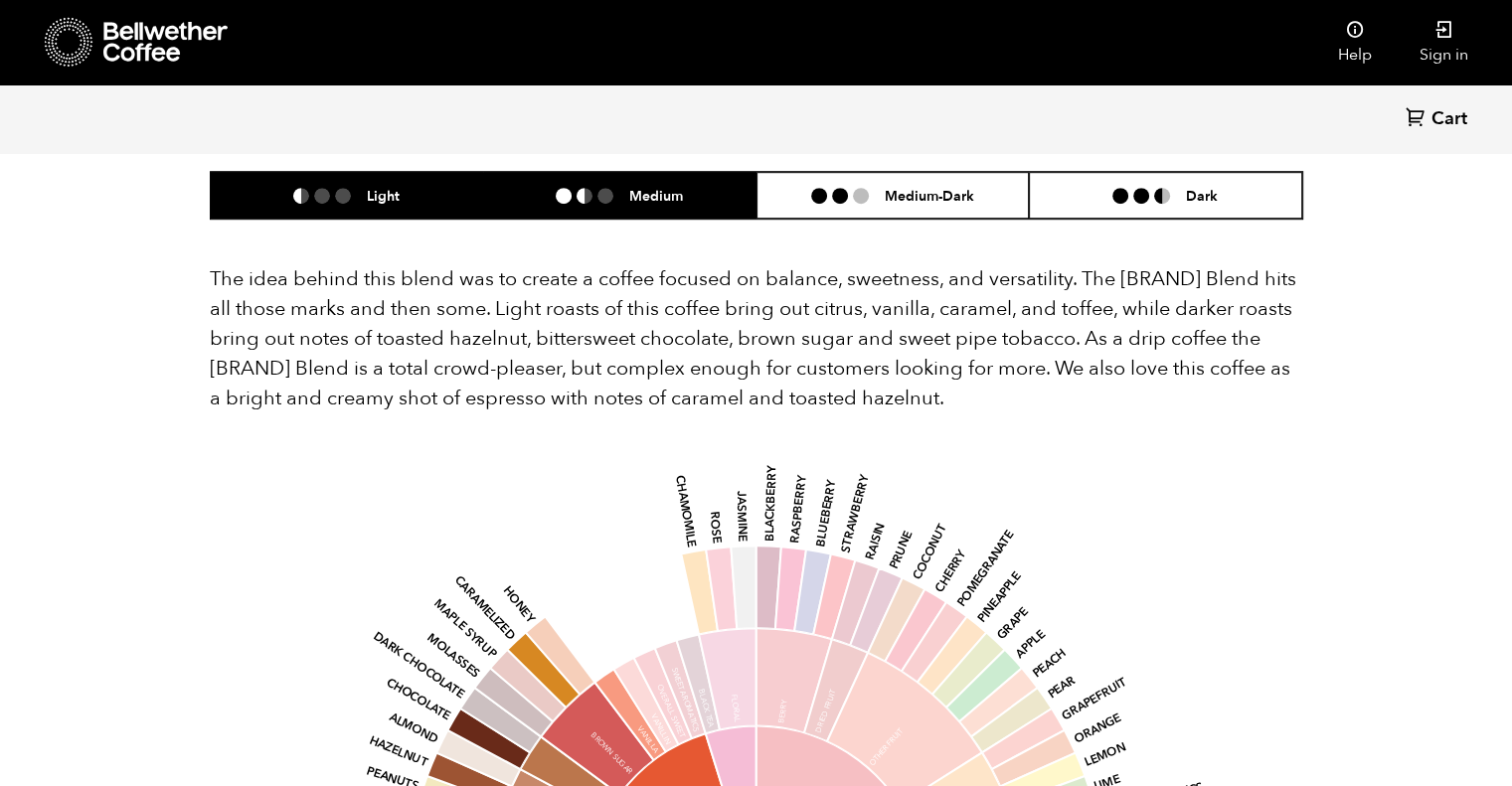 click on "Light" at bounding box center (383, 195) 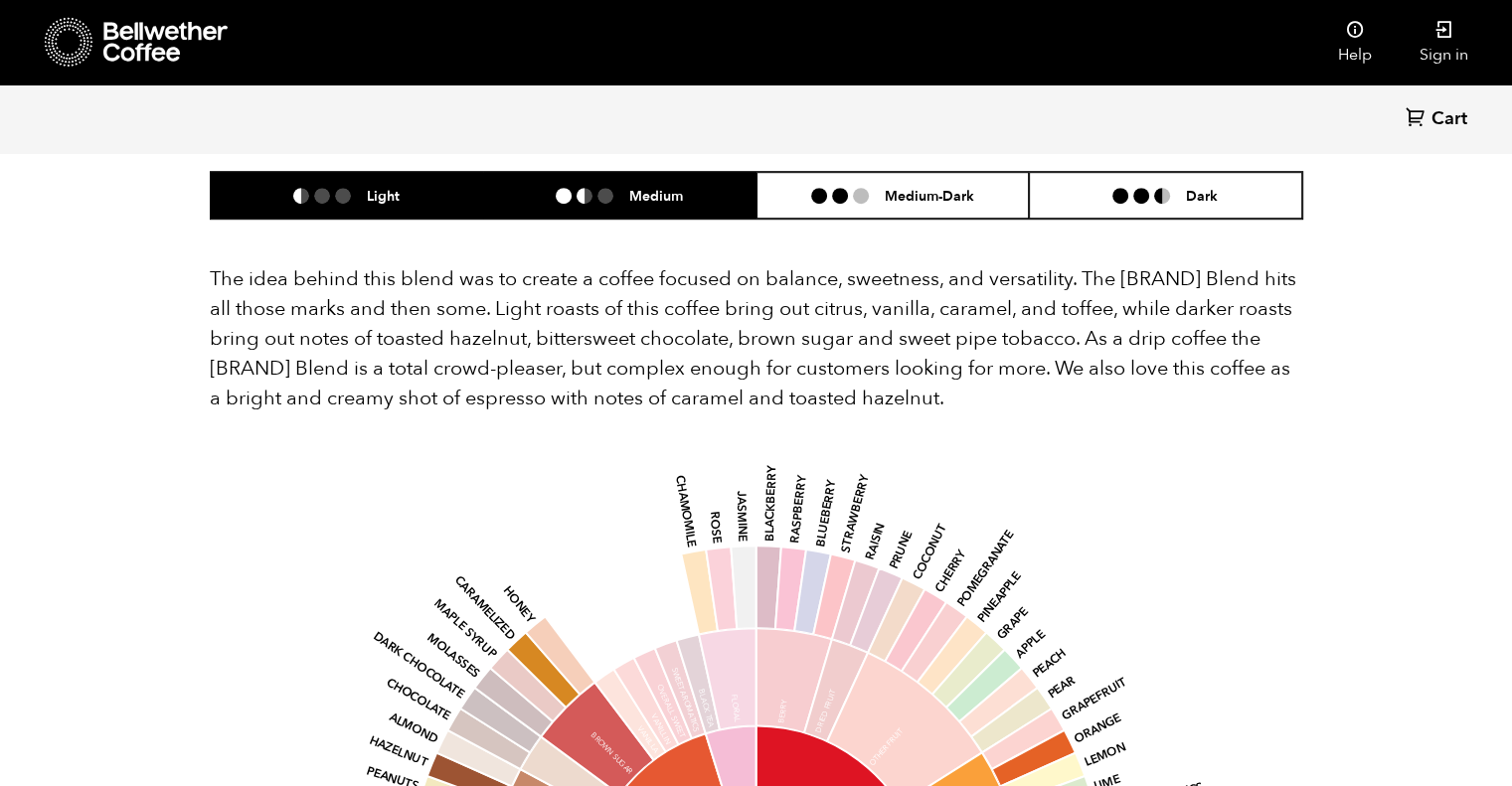 click at bounding box center [605, 196] 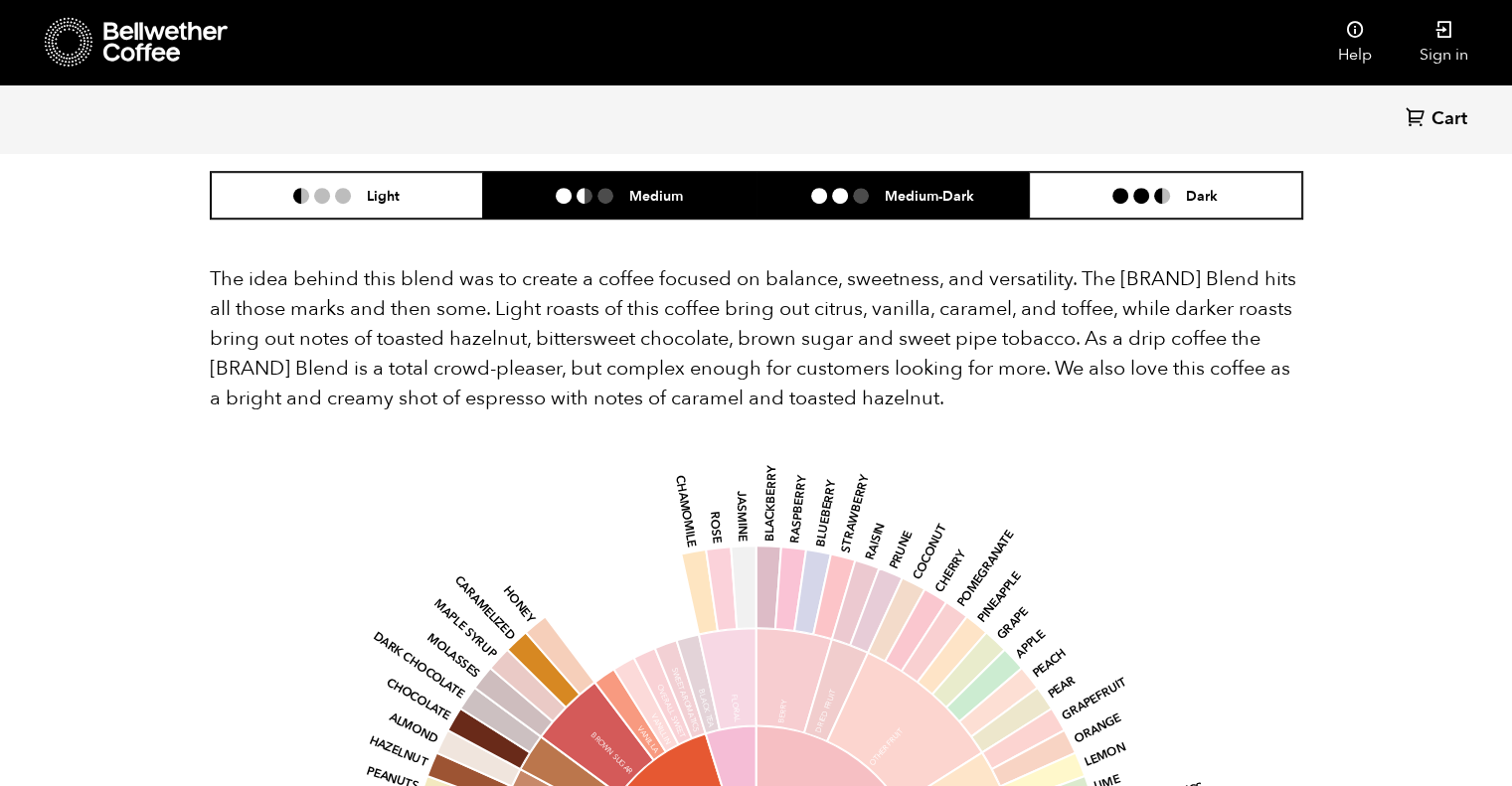 click at bounding box center (848, 196) 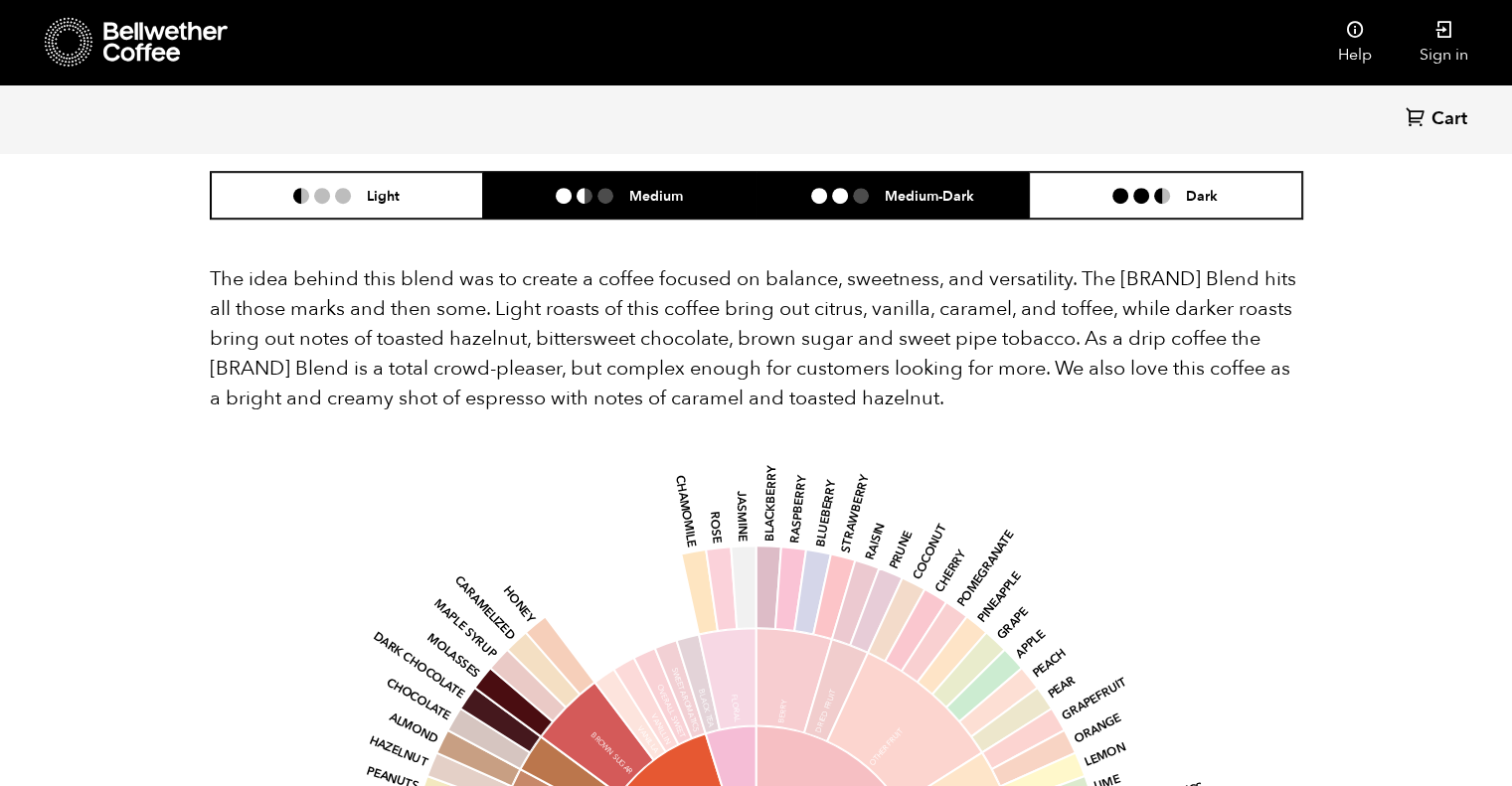 click on "Medium" at bounding box center (656, 195) 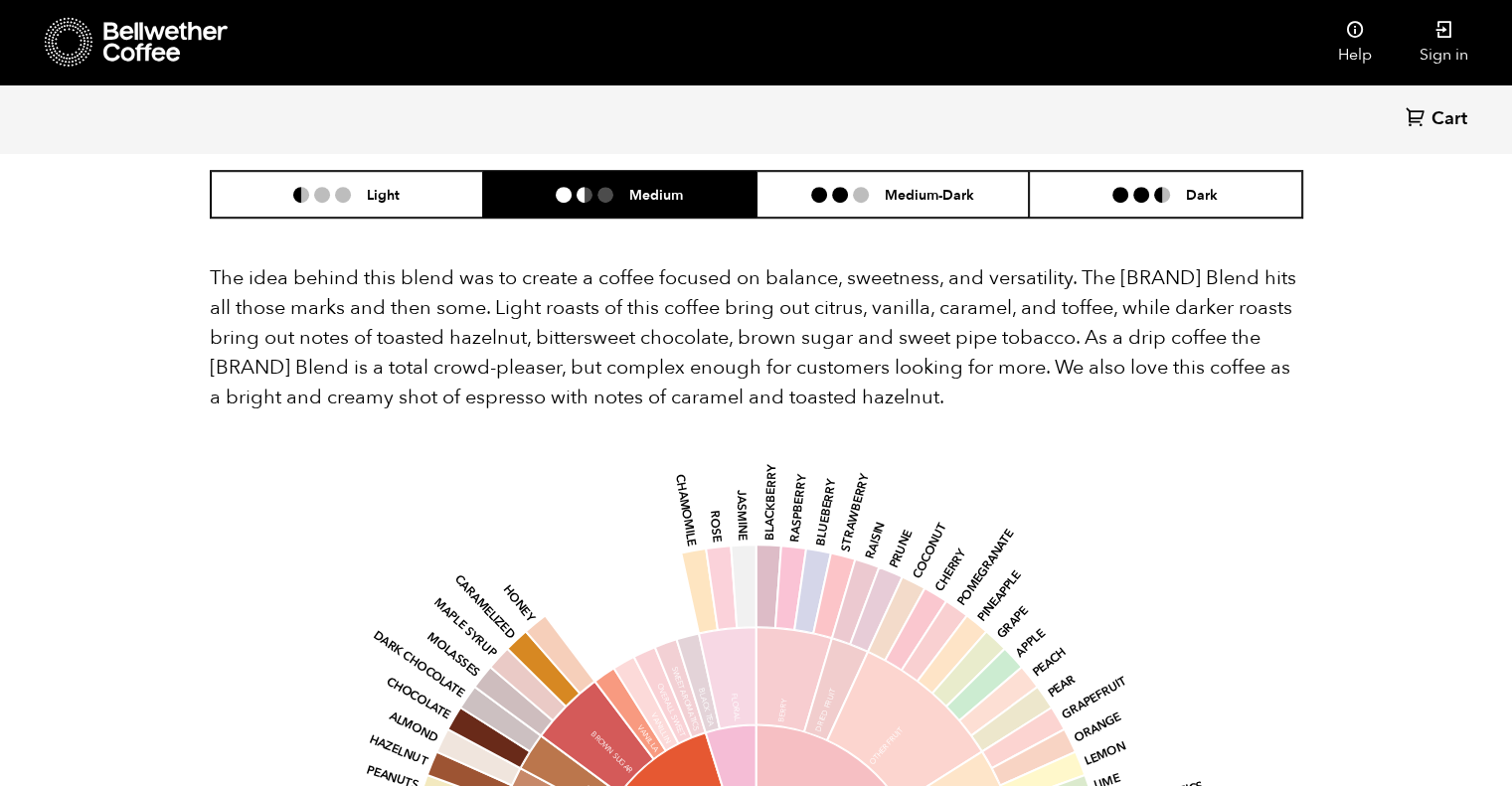 scroll, scrollTop: 1192, scrollLeft: 0, axis: vertical 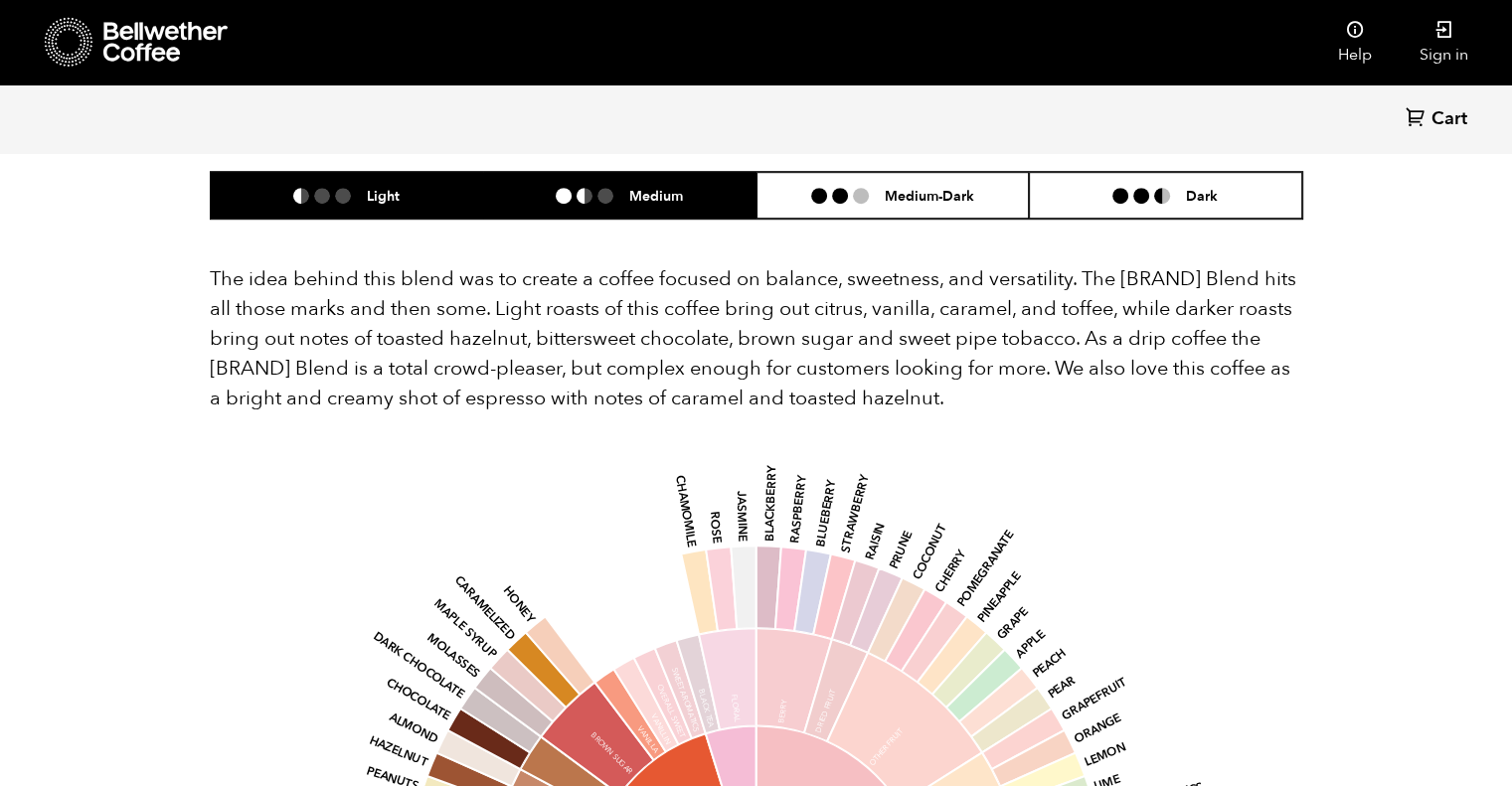 click on "Light" at bounding box center (347, 195) 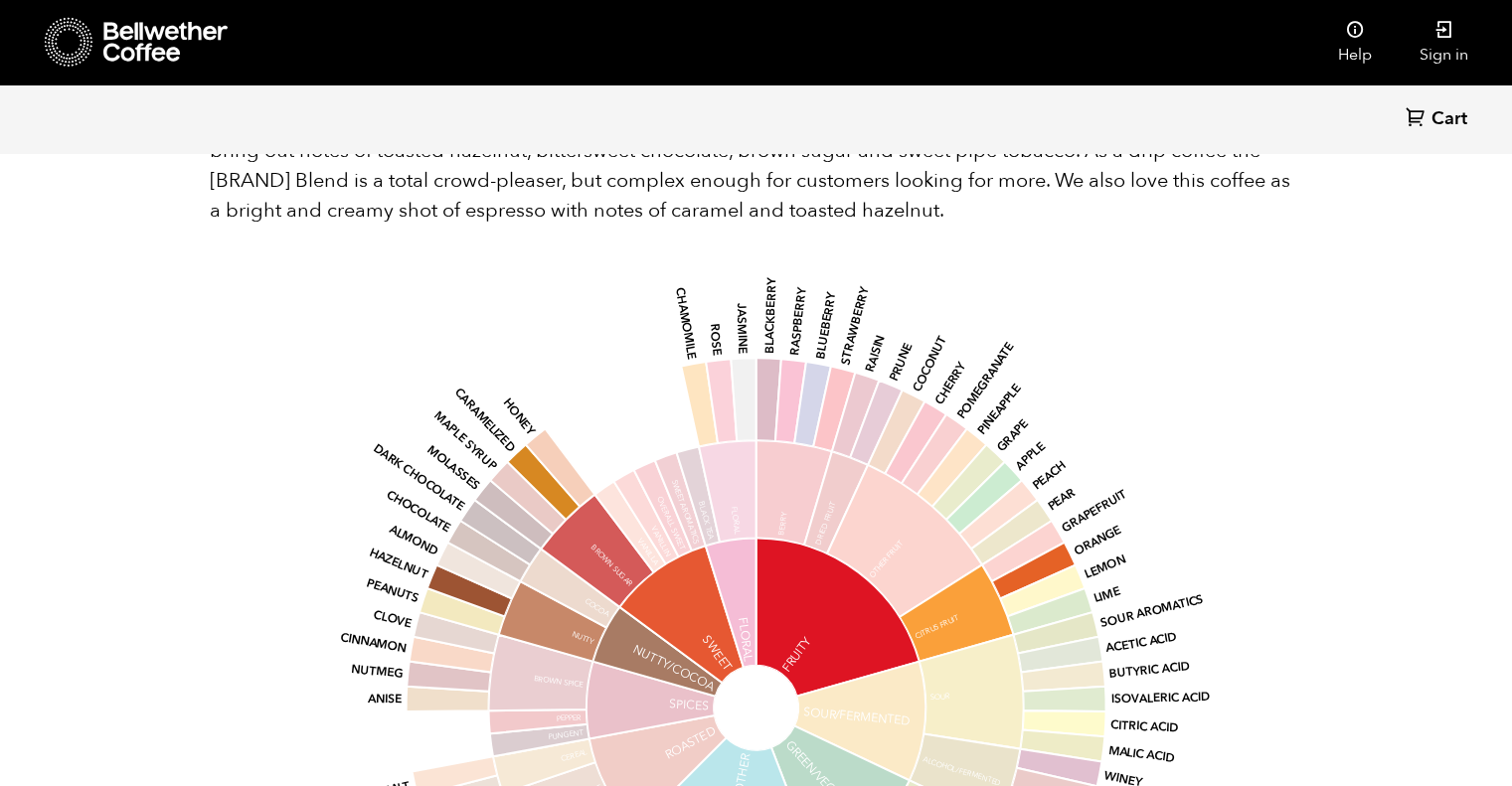 scroll, scrollTop: 1192, scrollLeft: 0, axis: vertical 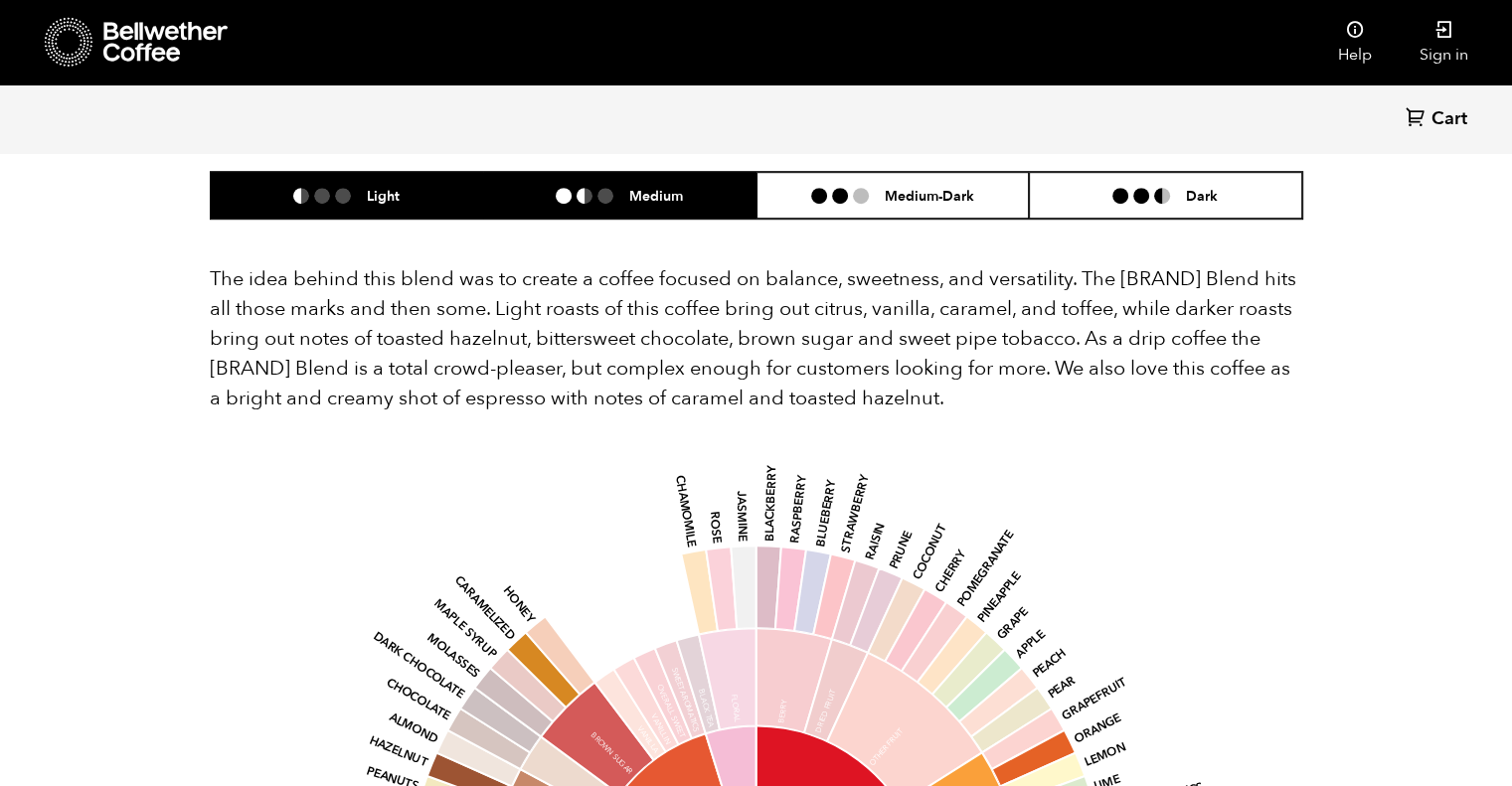 click on "Medium" at bounding box center (656, 195) 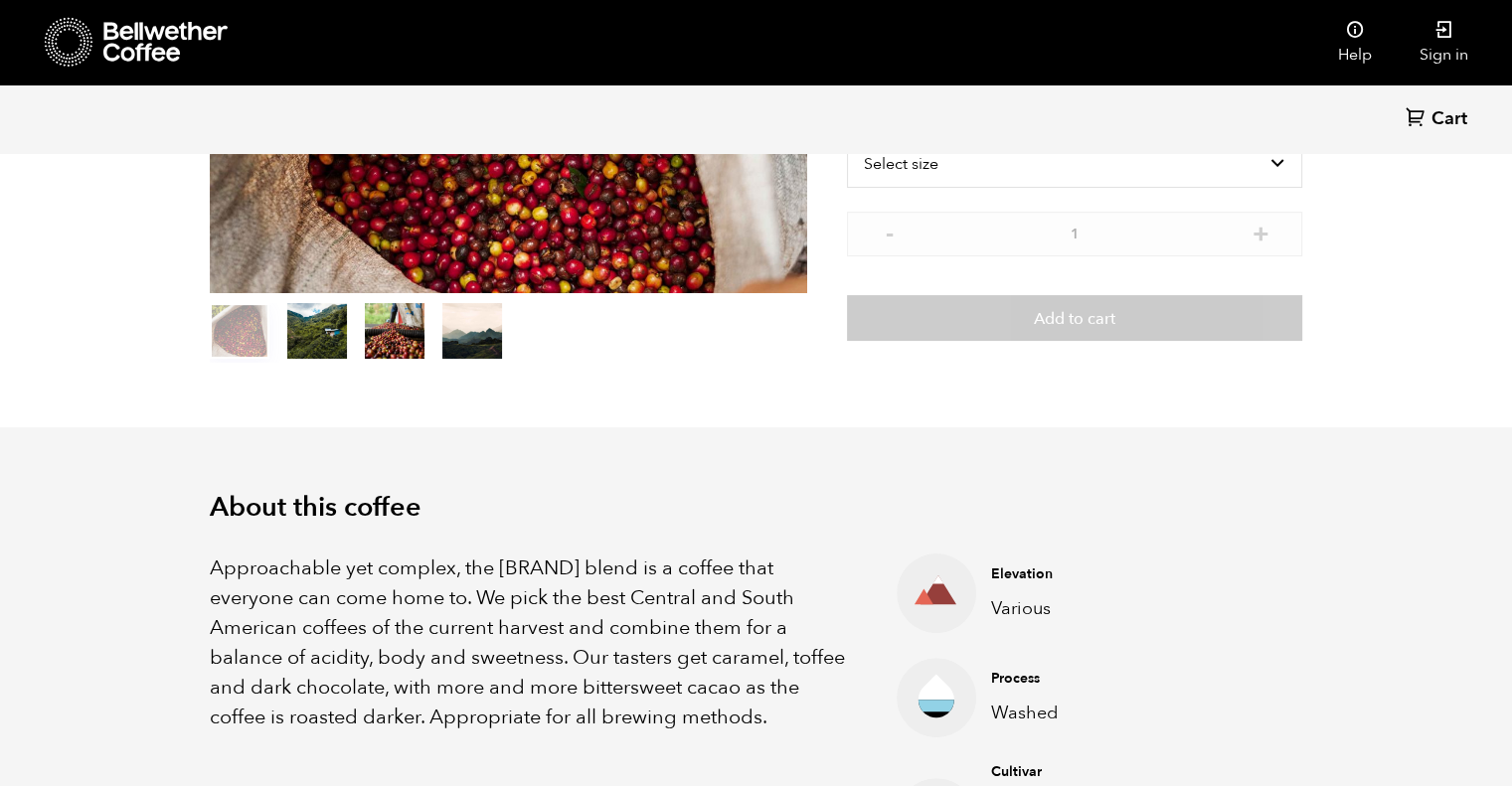 scroll, scrollTop: 0, scrollLeft: 0, axis: both 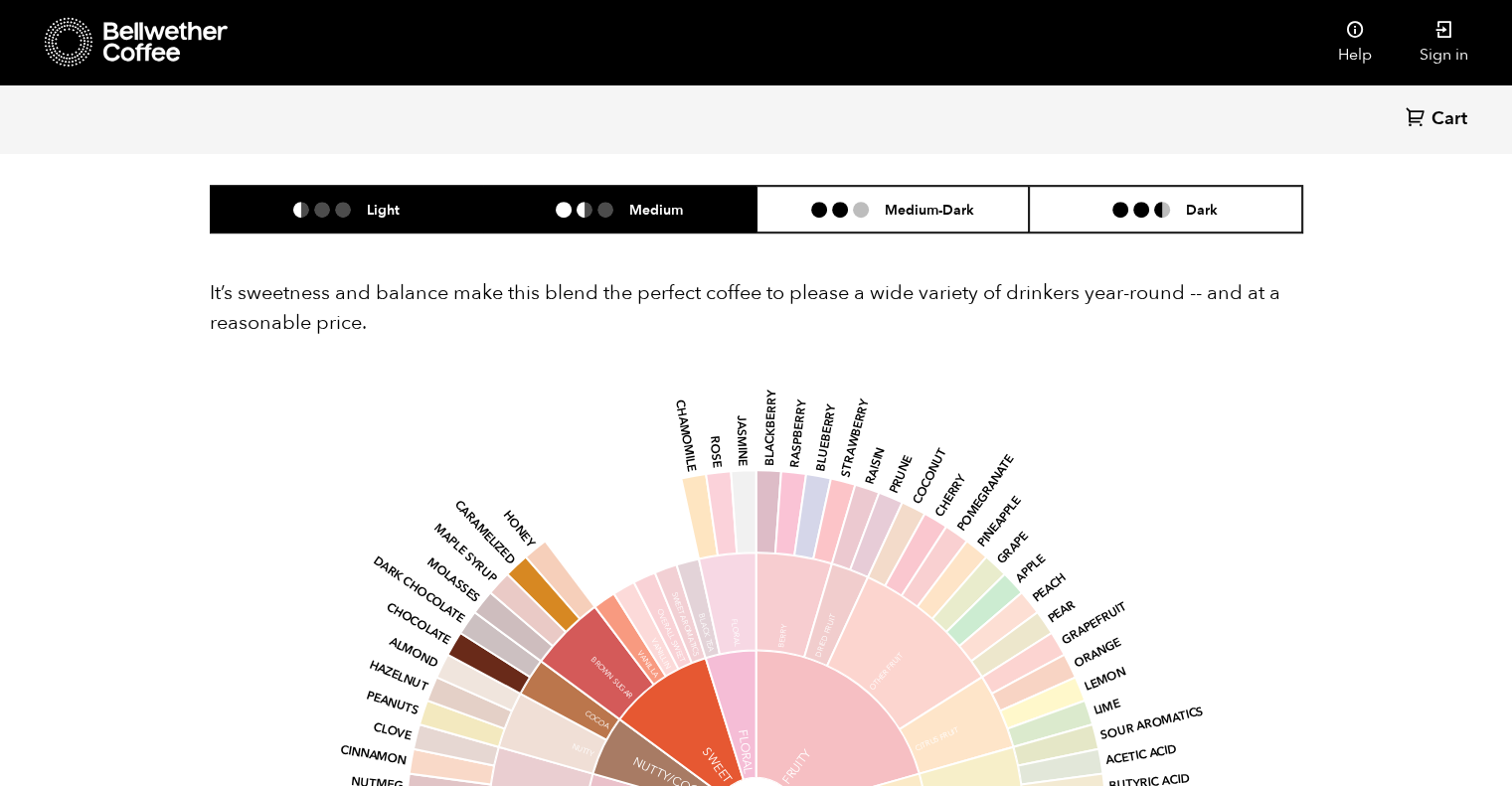 click at bounding box center [592, 210] 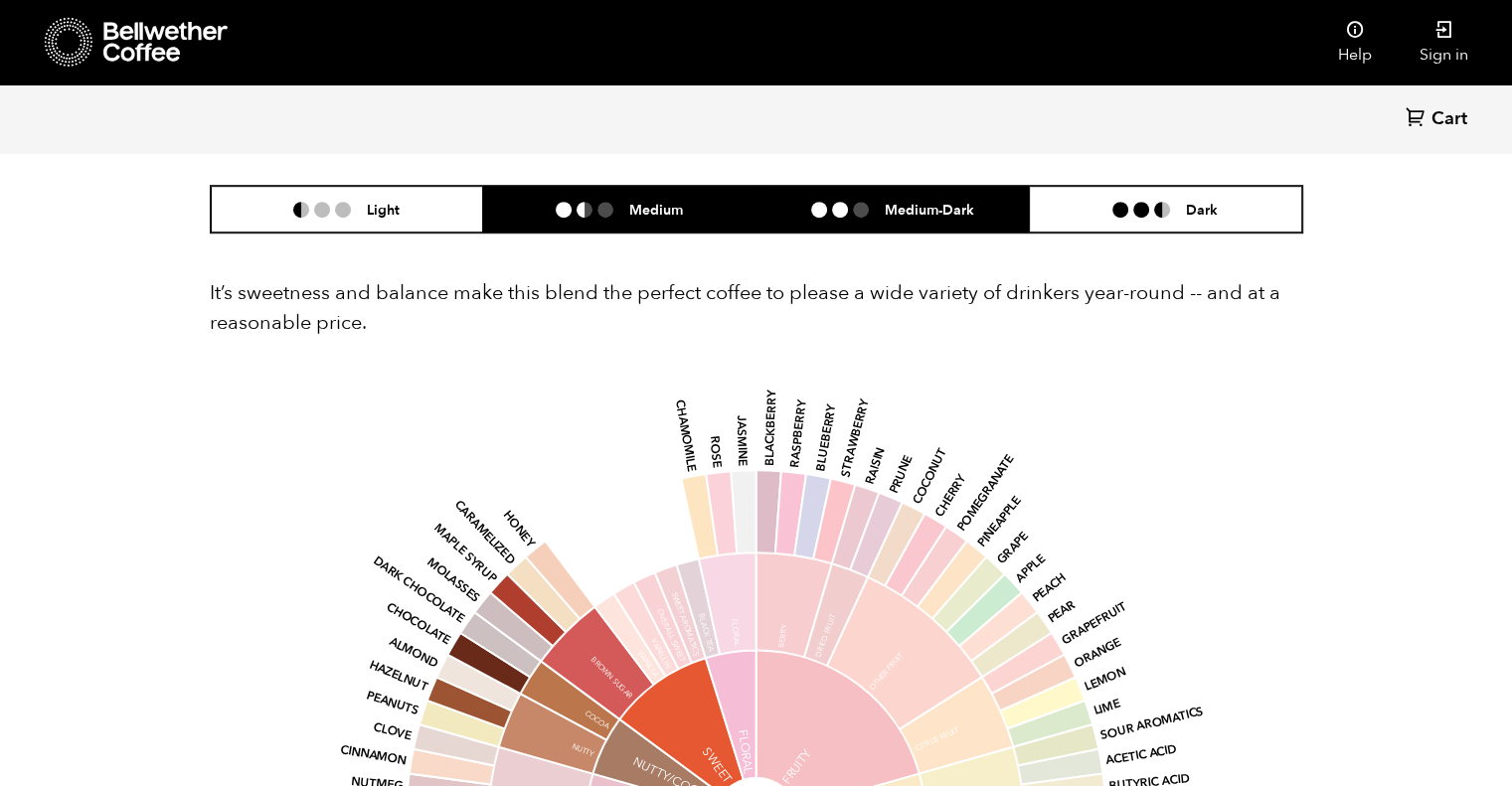 click on "Medium-Dark" at bounding box center [893, 209] 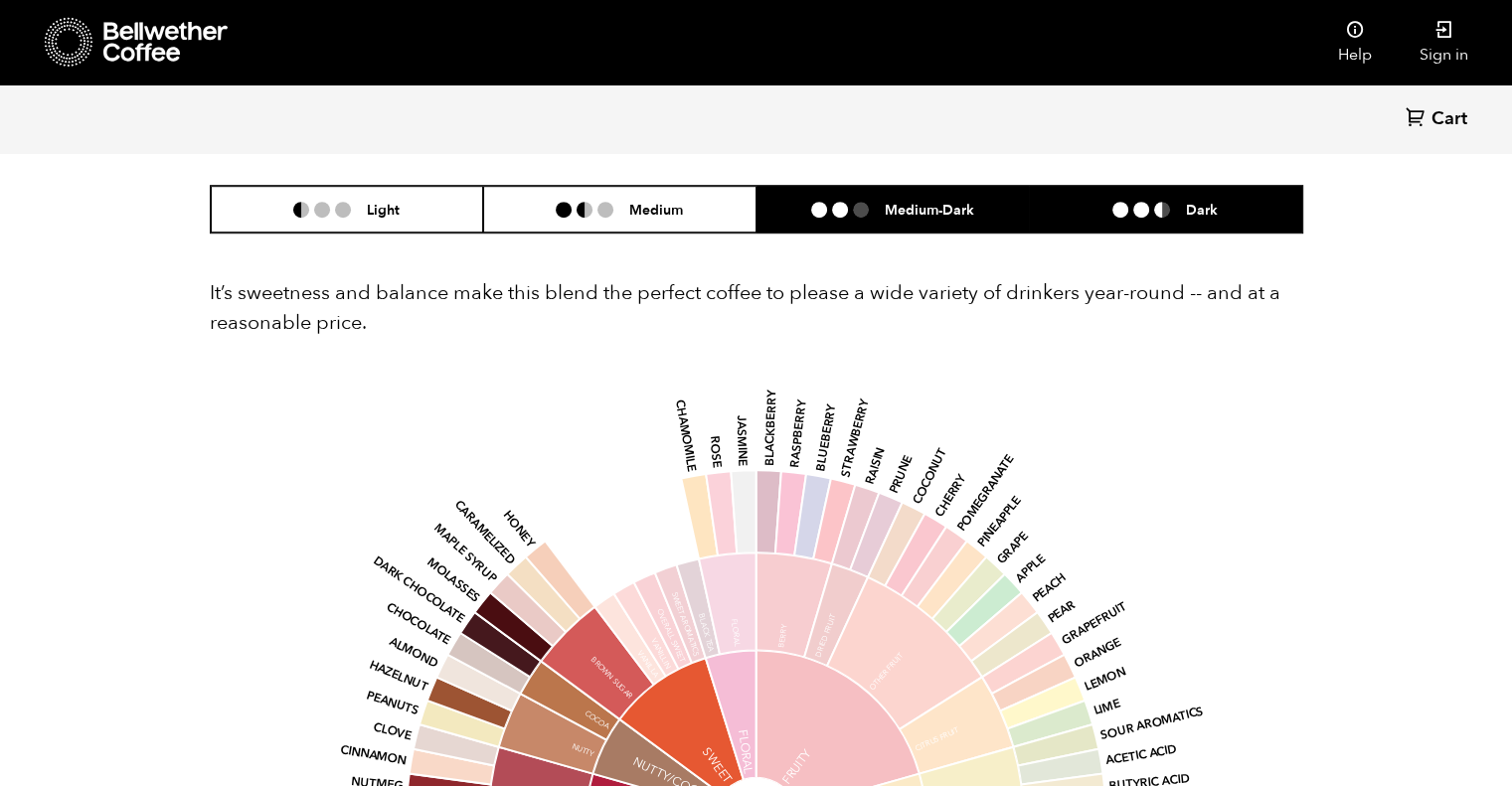 click on "Dark" at bounding box center (1165, 209) 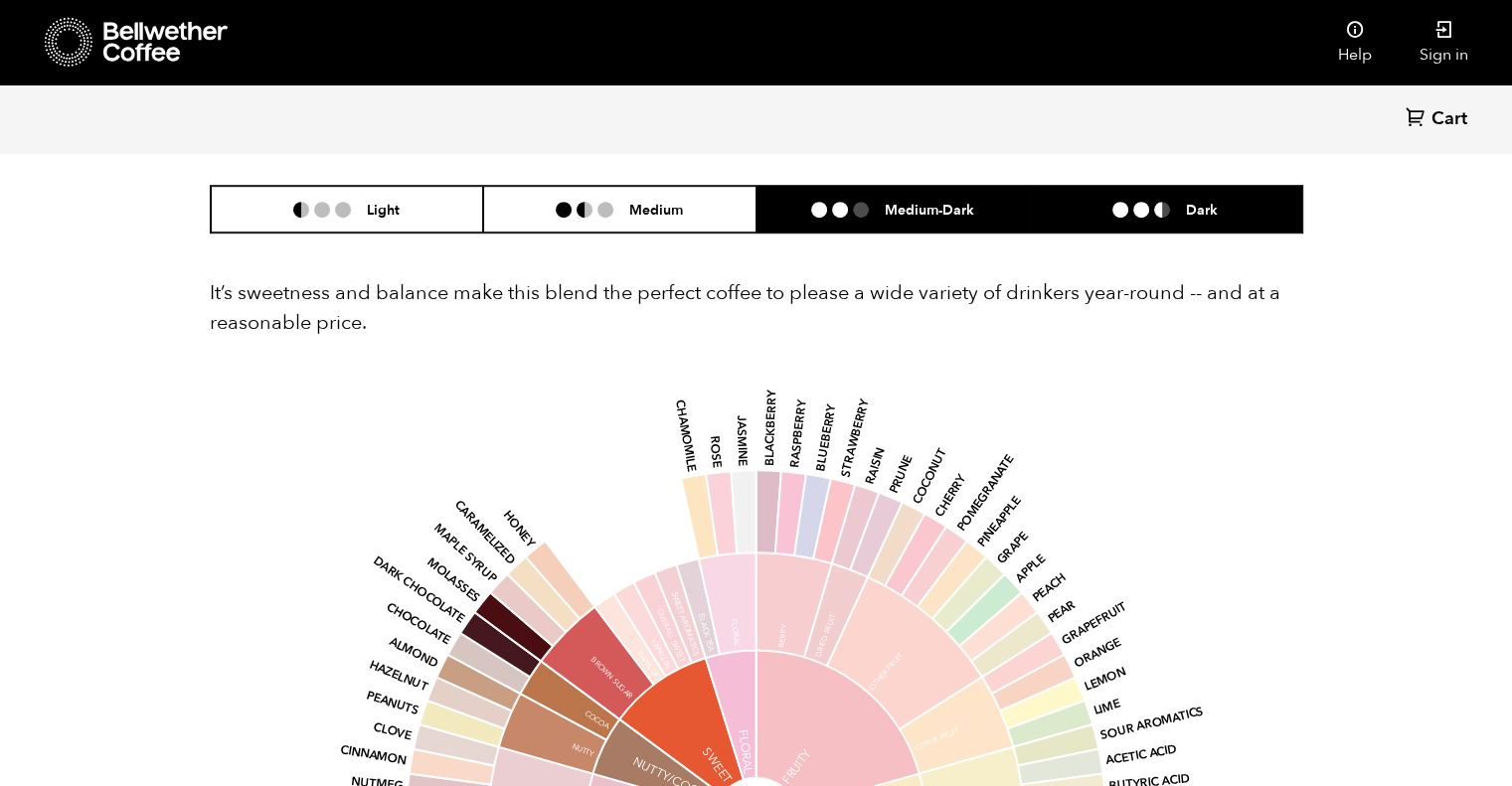 click on "Medium-Dark" at bounding box center (893, 209) 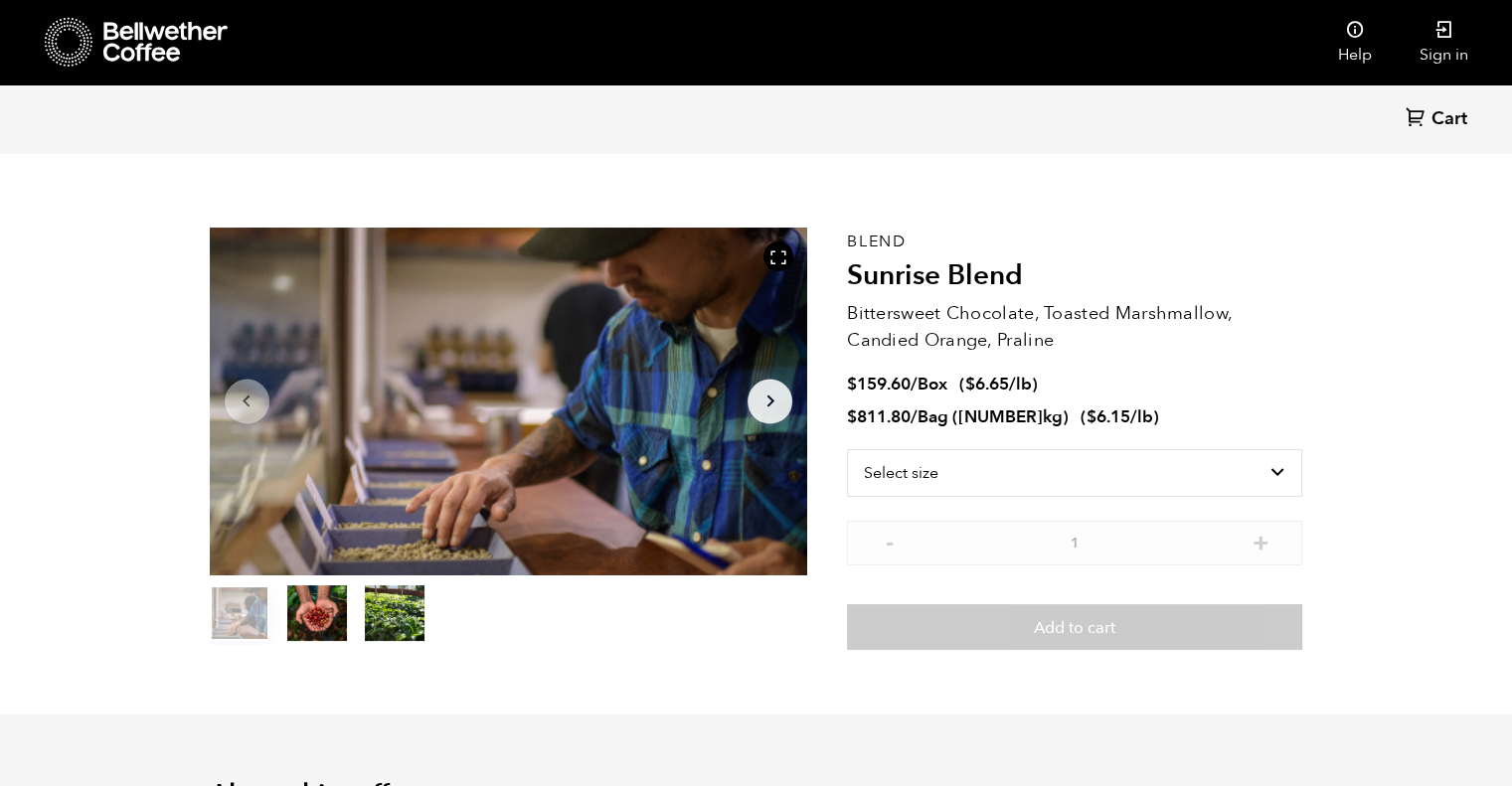 scroll, scrollTop: 0, scrollLeft: 0, axis: both 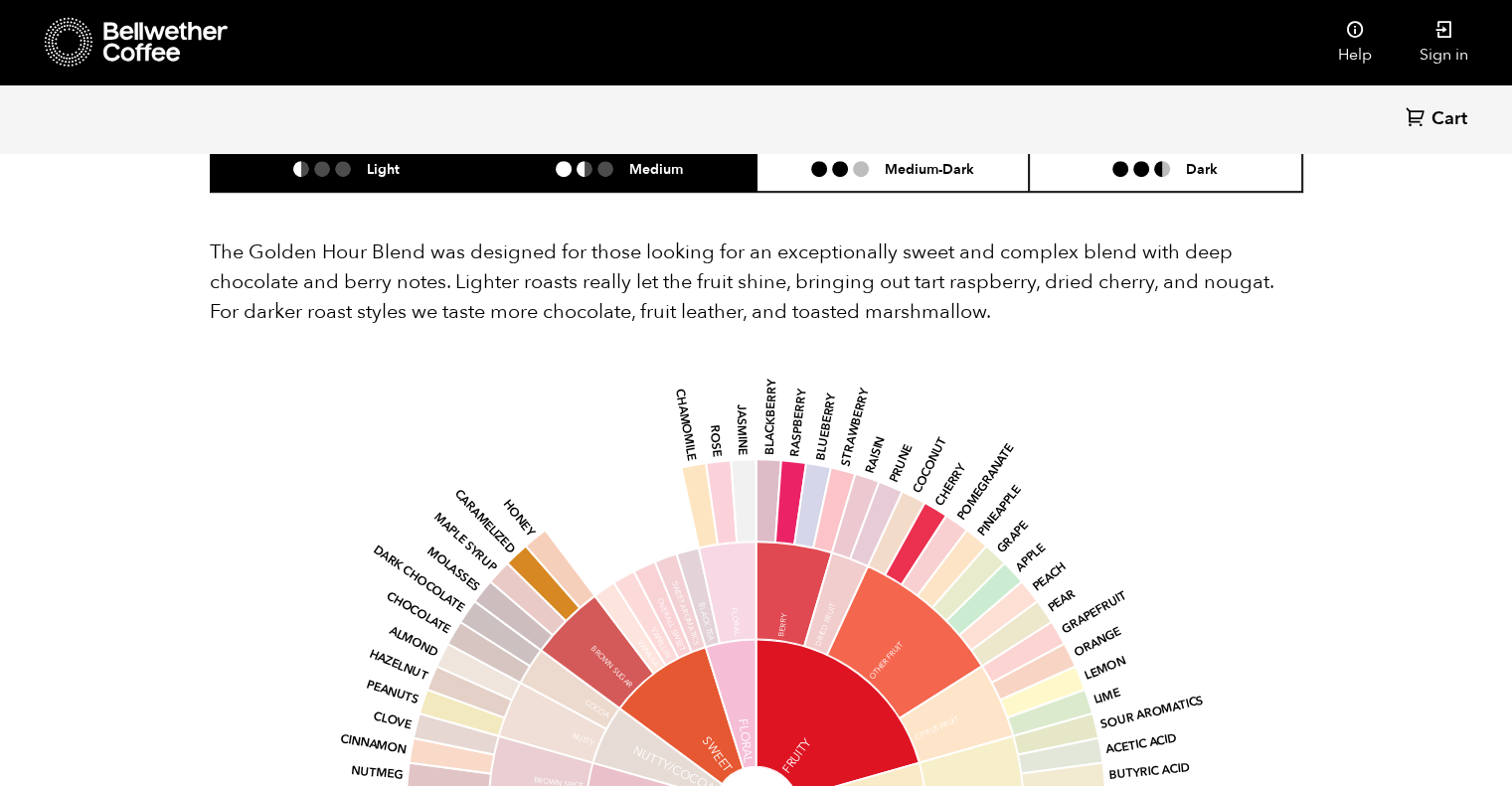 click on "Medium" at bounding box center (619, 168) 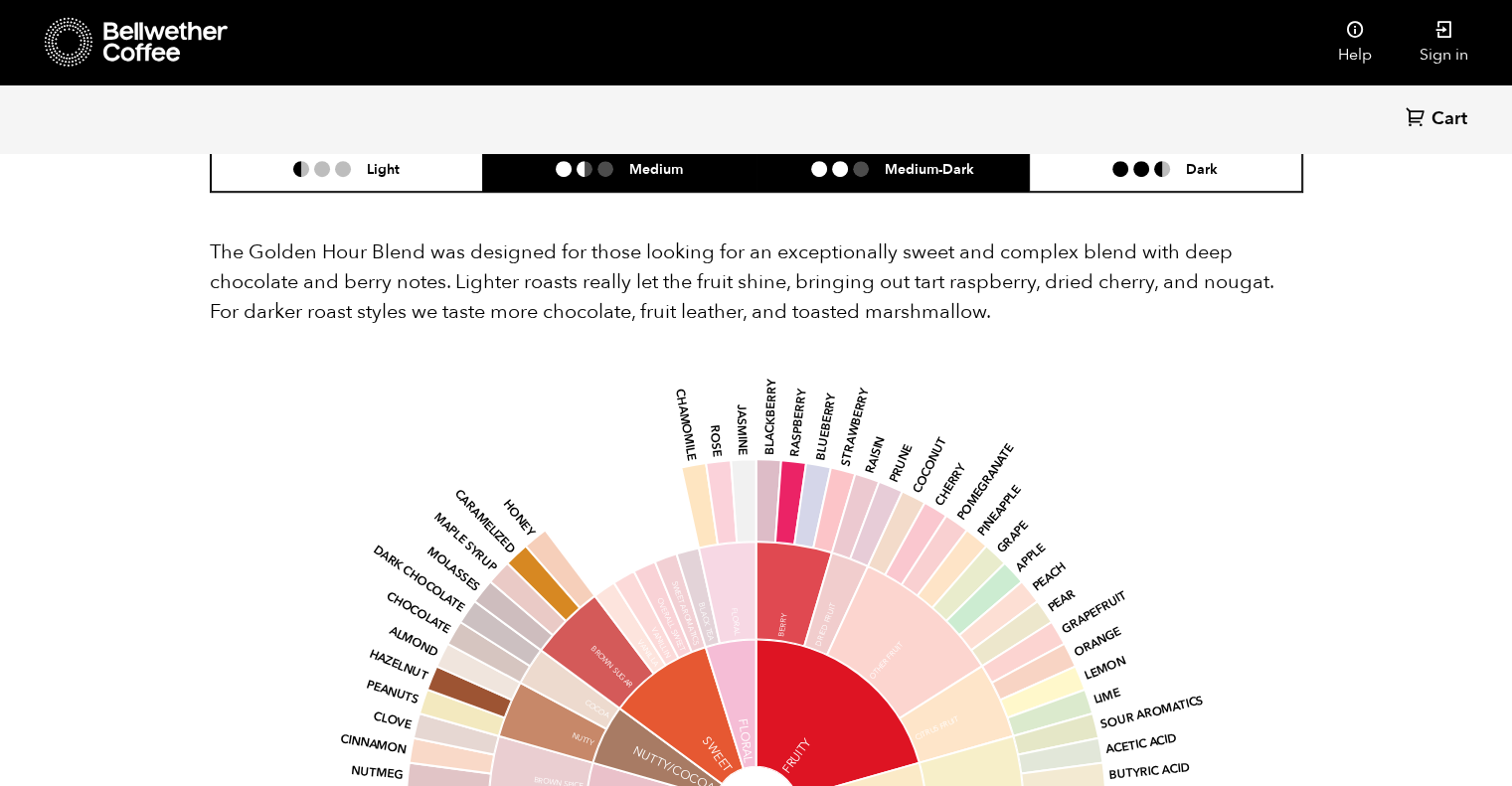 click on "Medium-Dark" at bounding box center (893, 168) 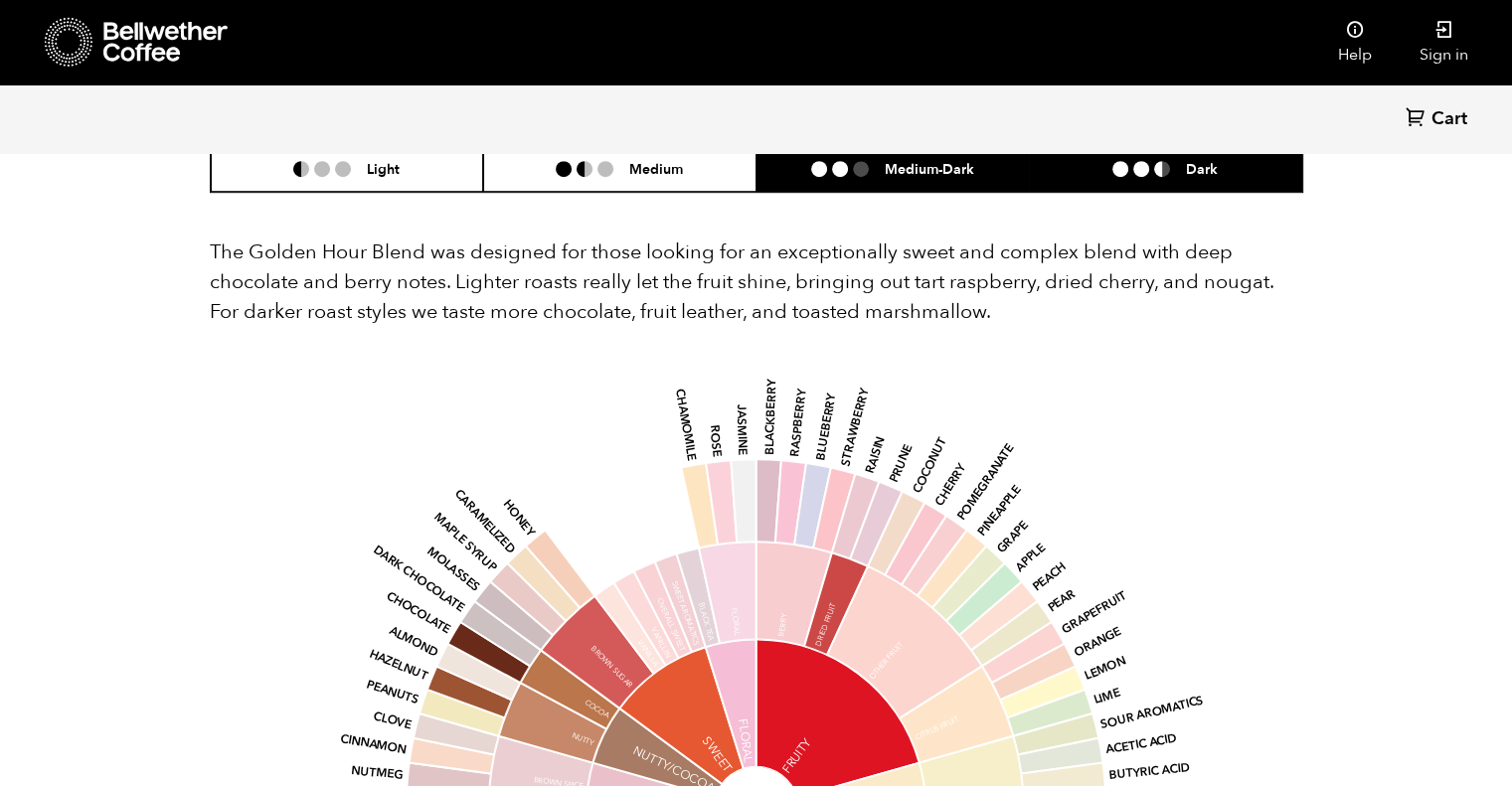 click at bounding box center (1141, 169) 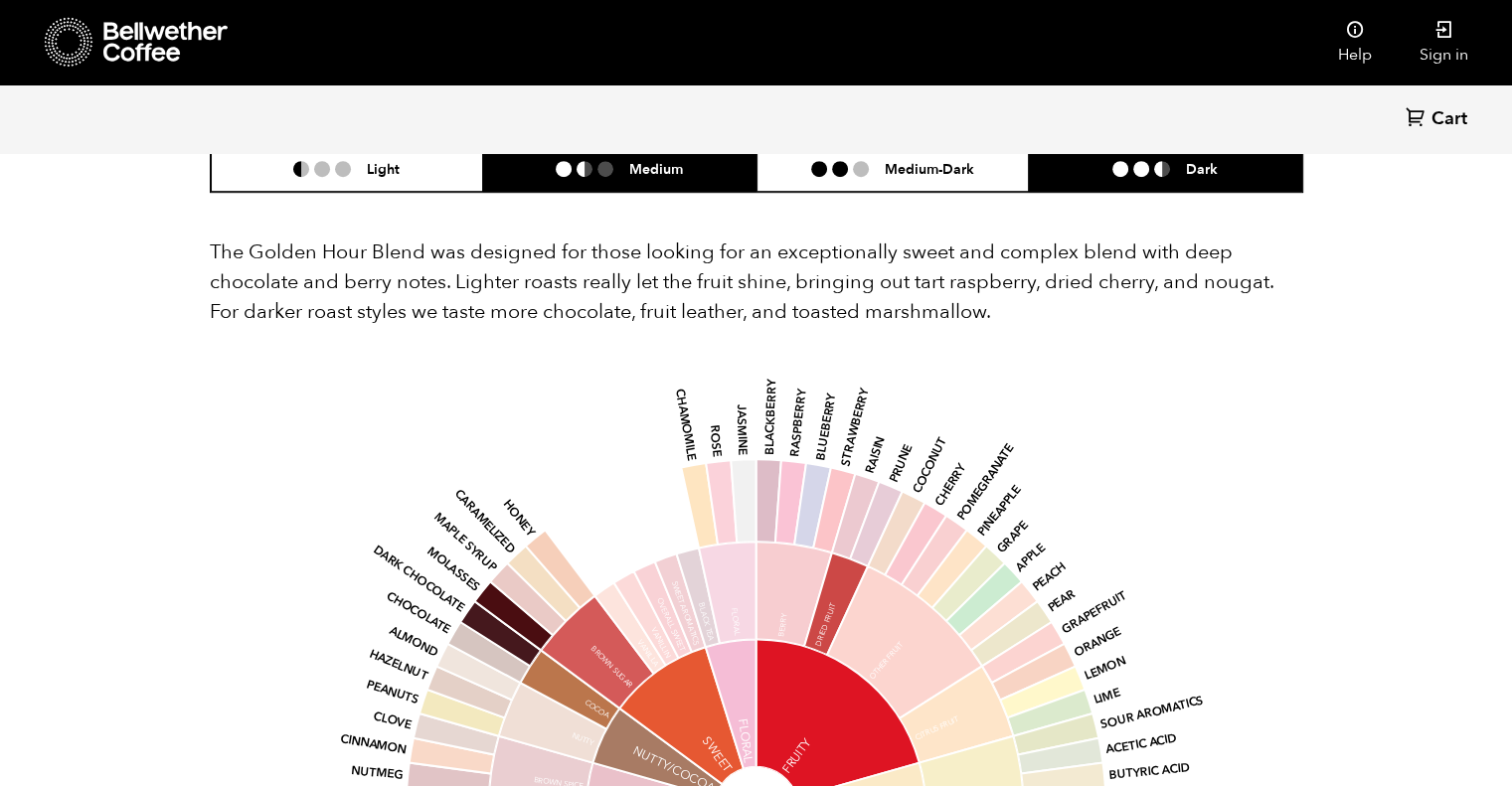 click on "Medium" at bounding box center [619, 168] 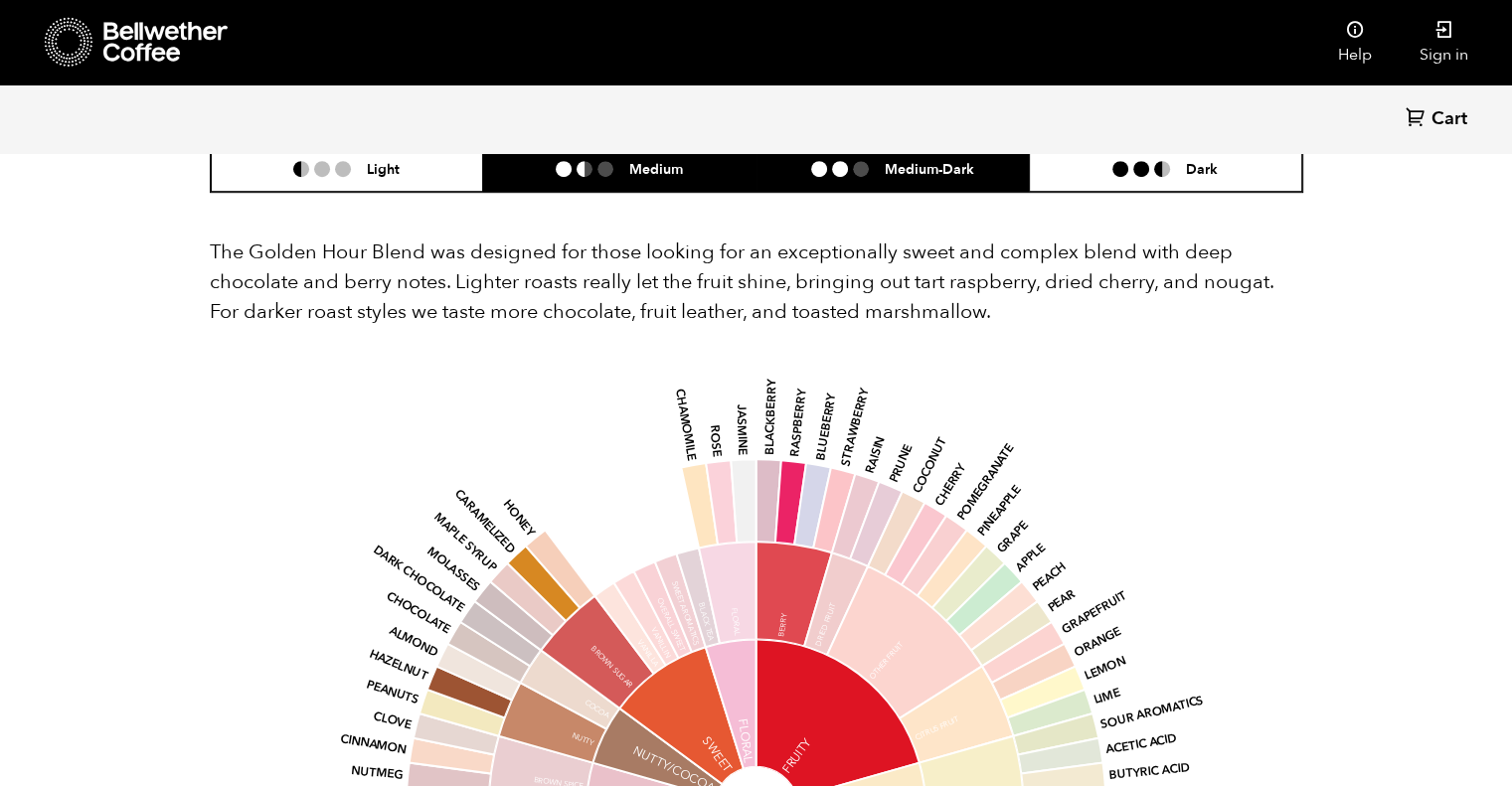 click on "Medium-Dark" at bounding box center [893, 168] 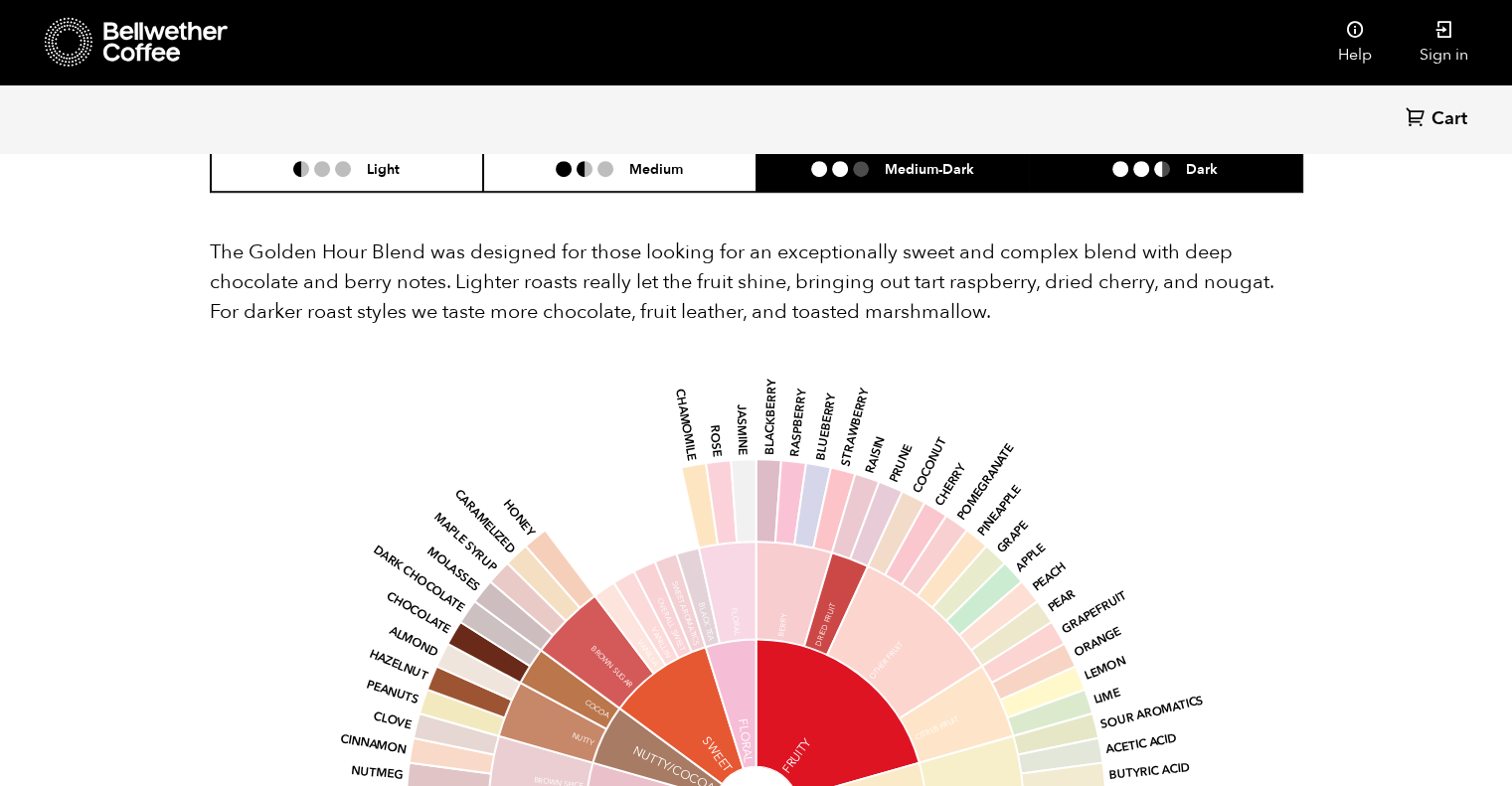 click on "Dark" at bounding box center (1165, 168) 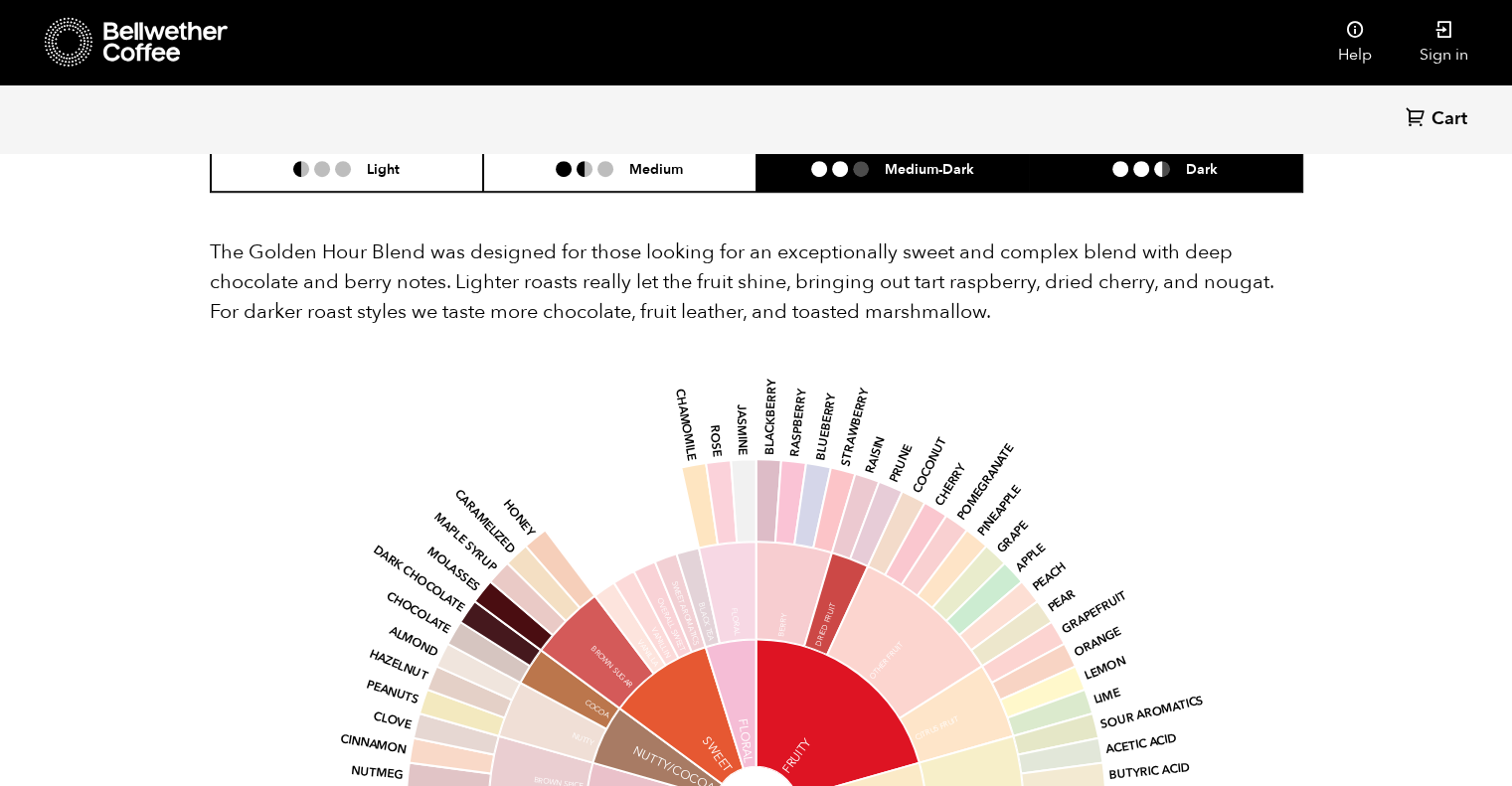 click on "Medium-Dark" at bounding box center [929, 168] 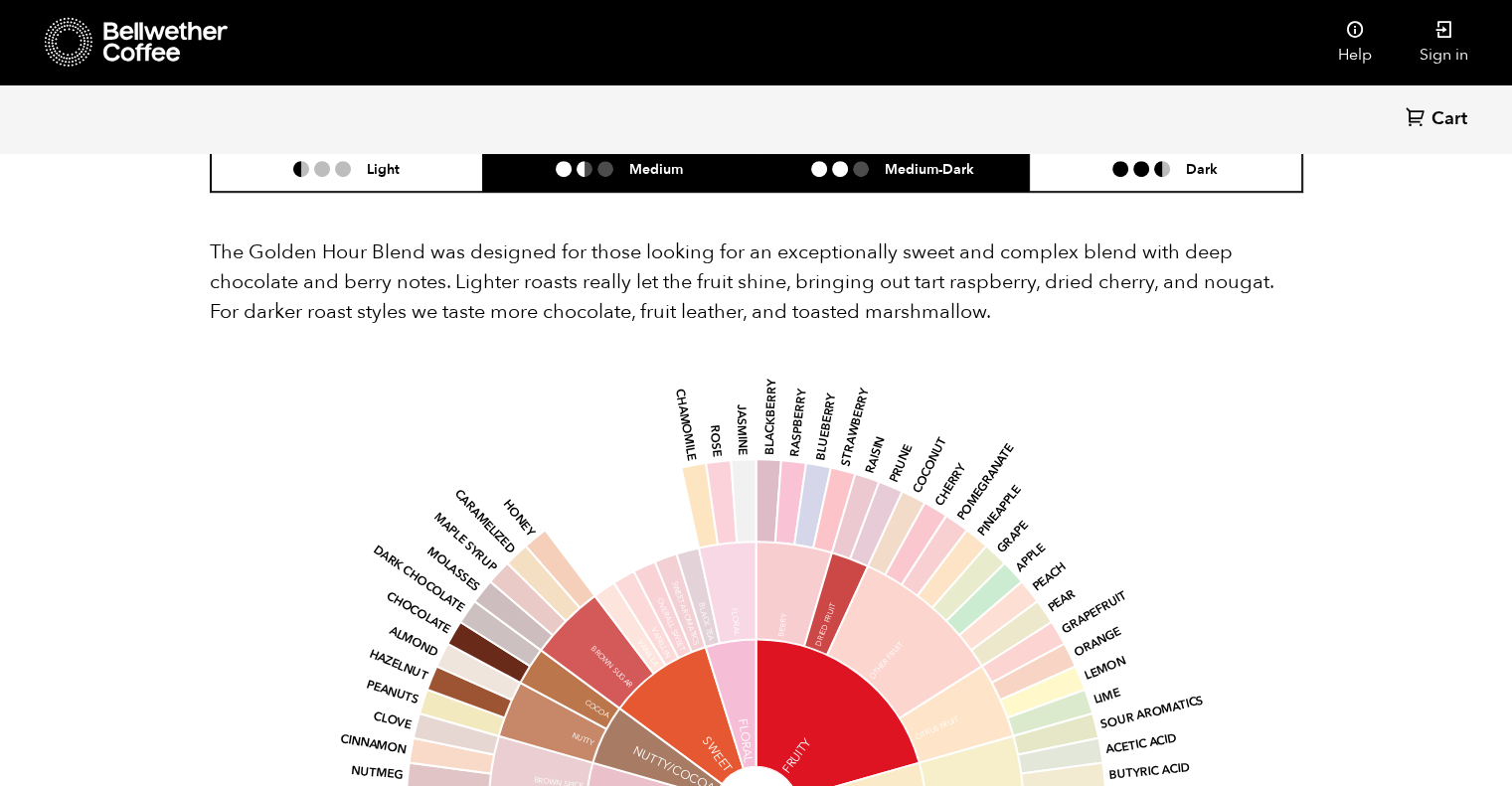 click on "Medium" at bounding box center (656, 168) 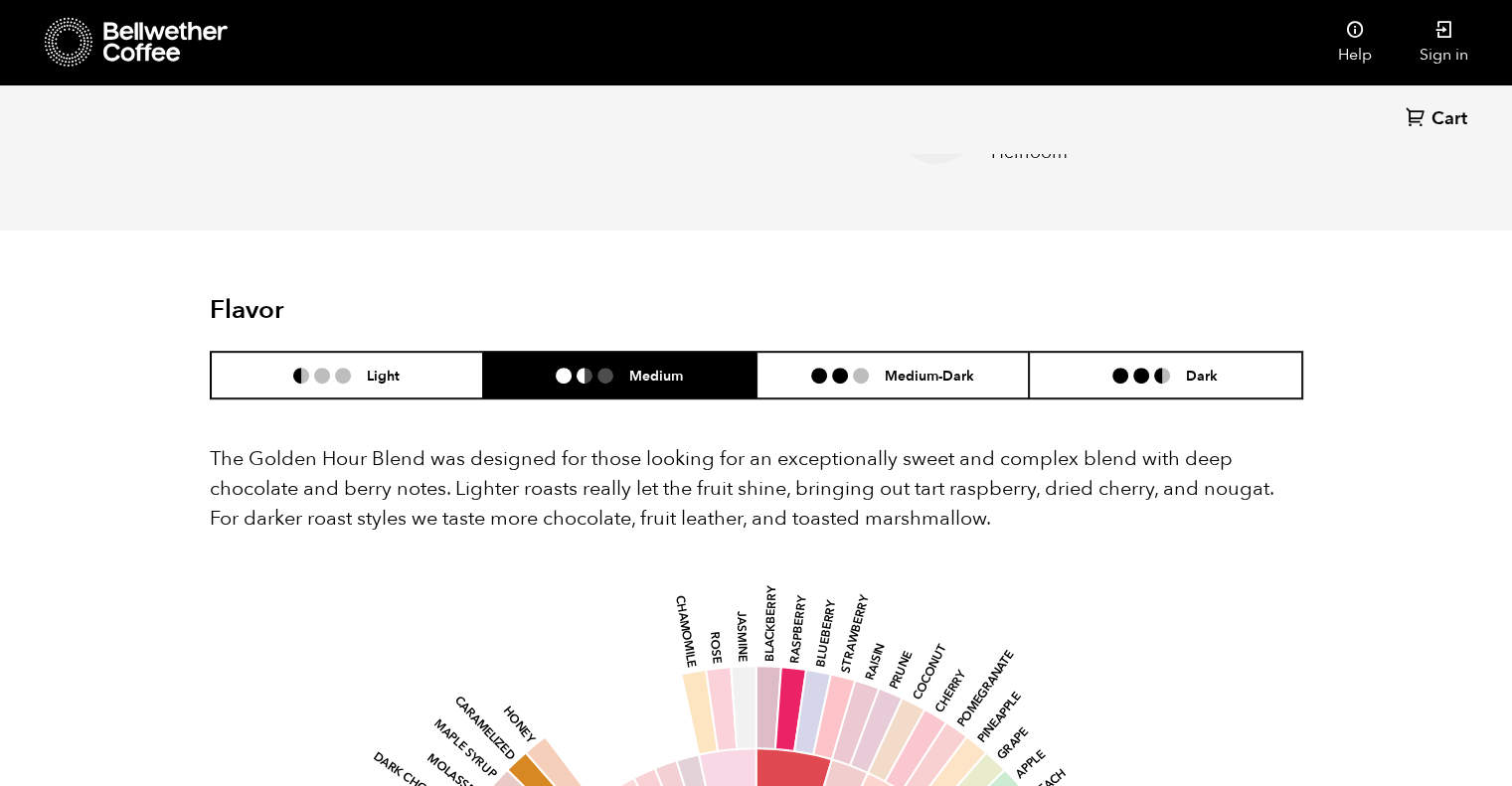 scroll, scrollTop: 0, scrollLeft: 0, axis: both 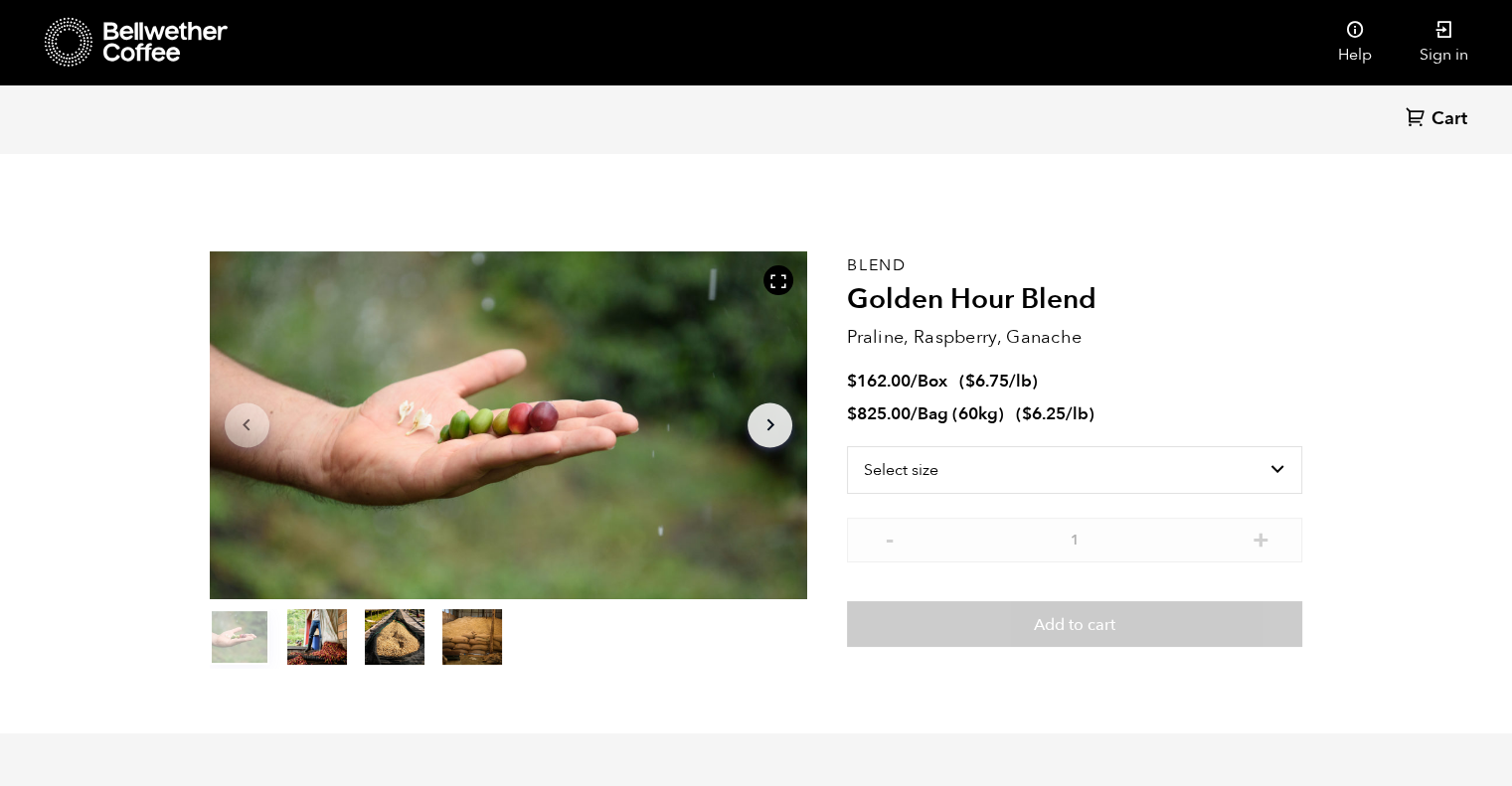 click on "item 1" at bounding box center (317, 641) 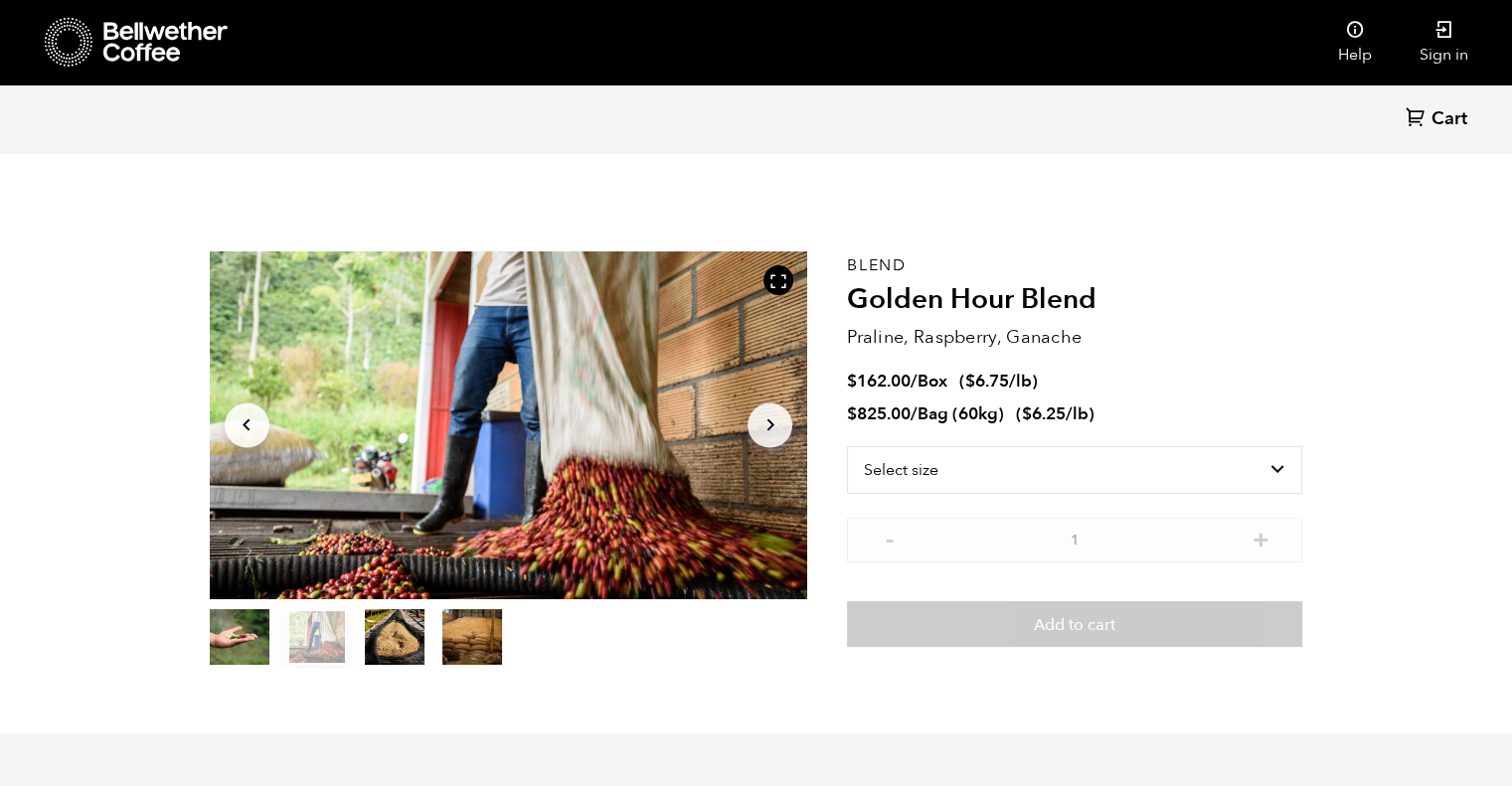 click on "item 2" at bounding box center [395, 641] 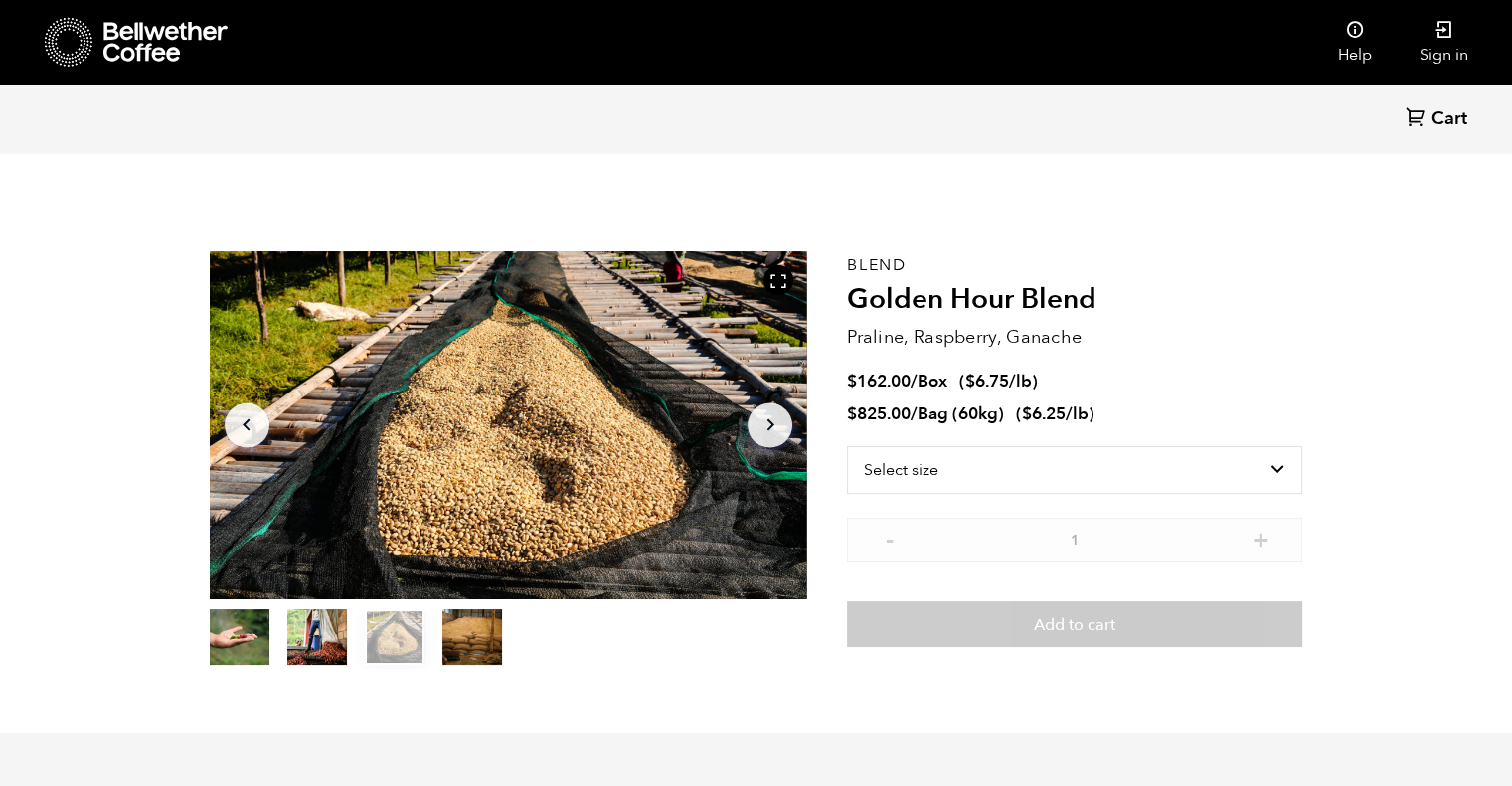 click on "item 3" at bounding box center (472, 641) 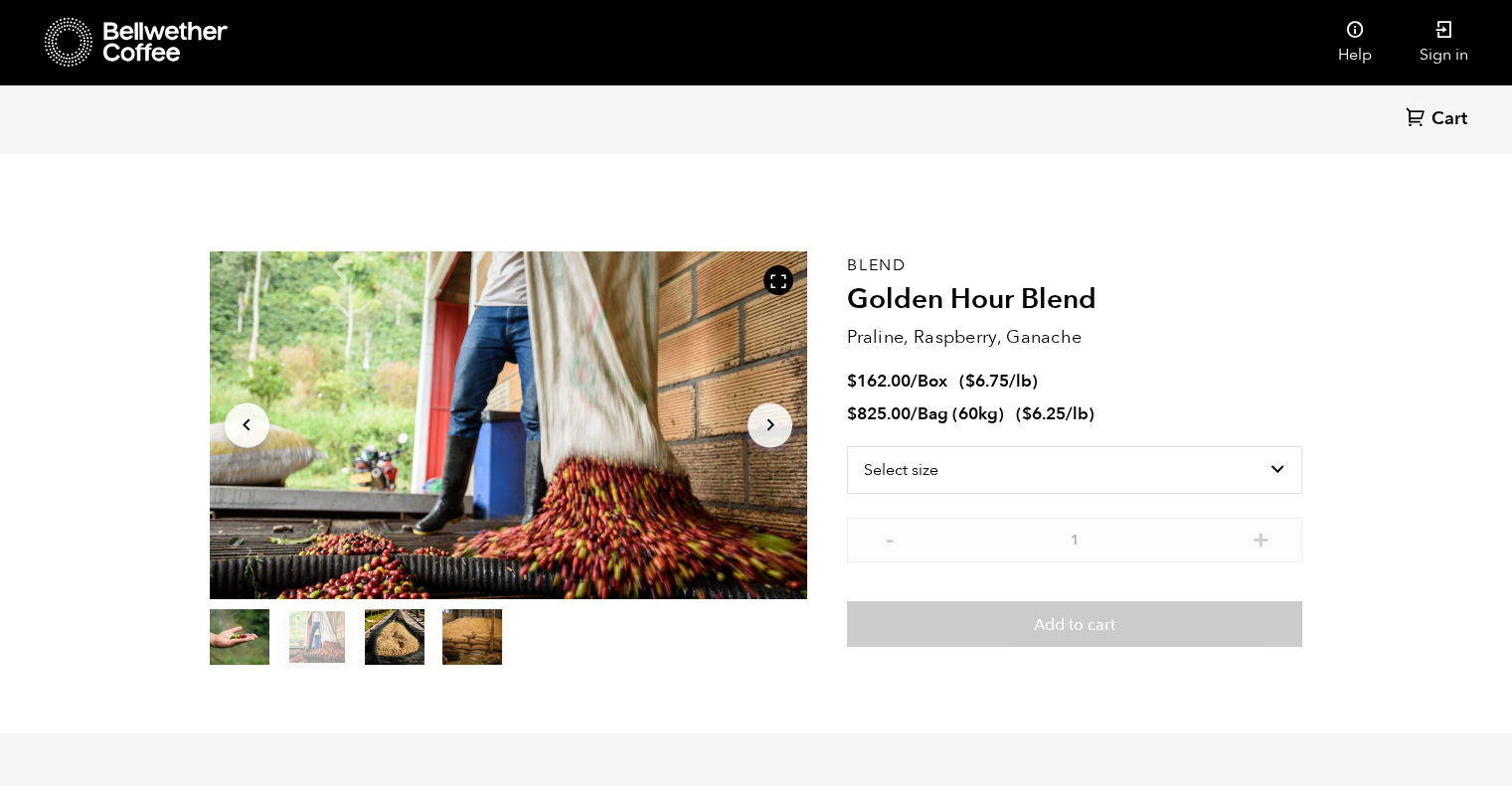 click on "item 0" at bounding box center [240, 641] 